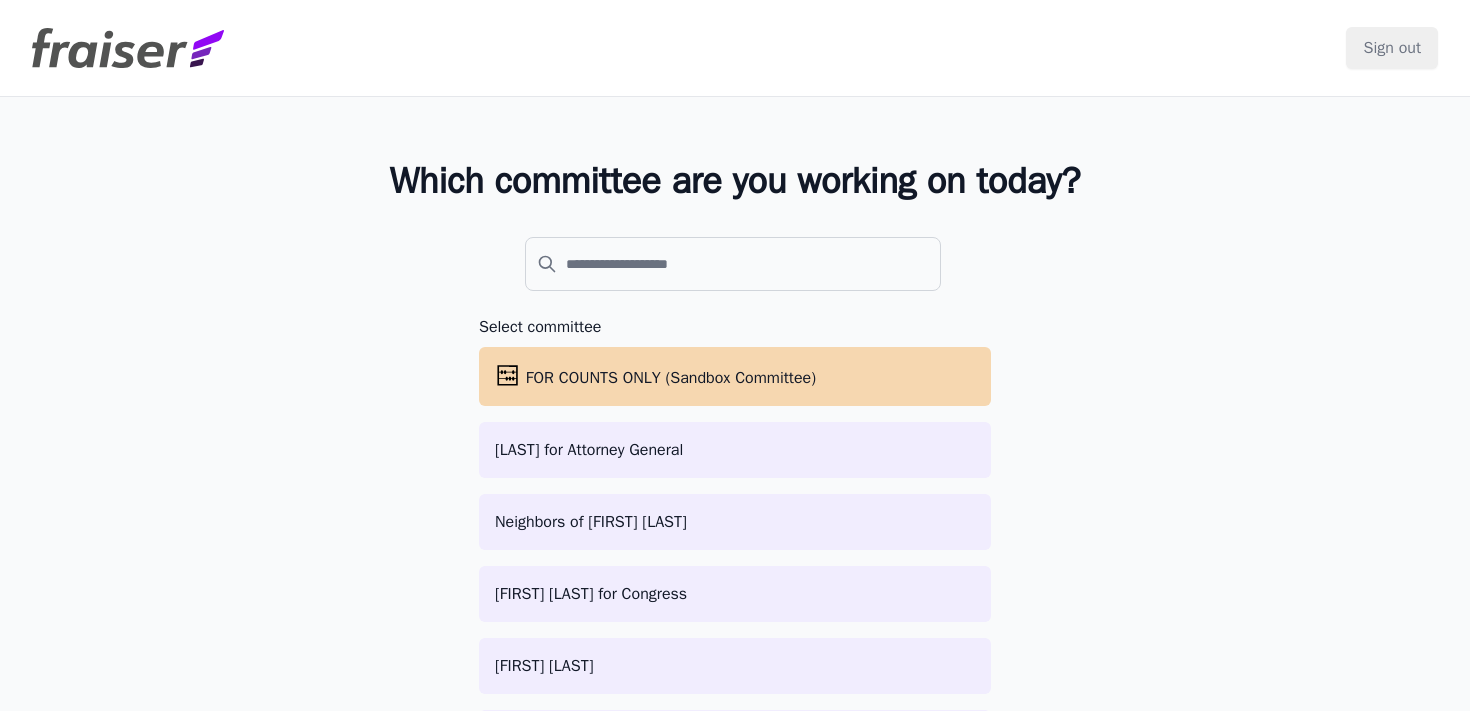 scroll, scrollTop: 0, scrollLeft: 0, axis: both 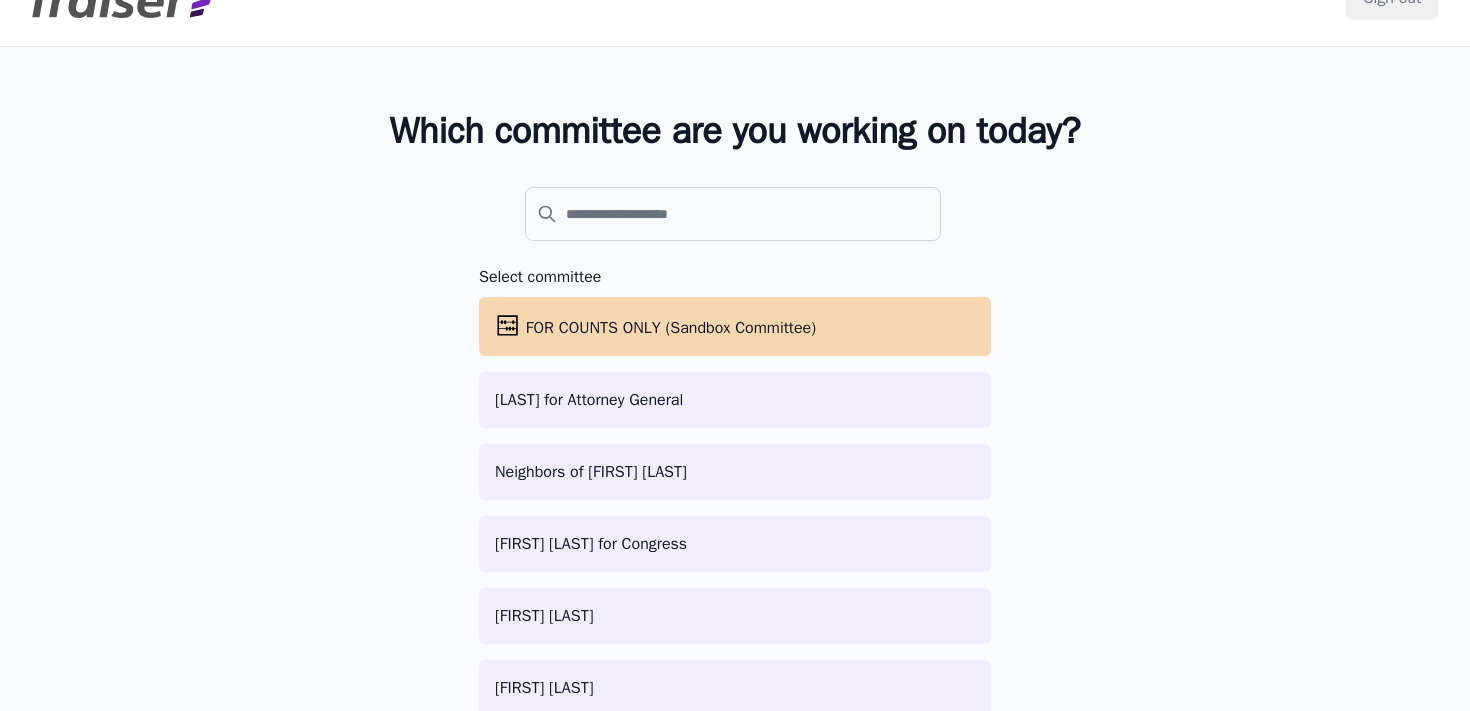 click 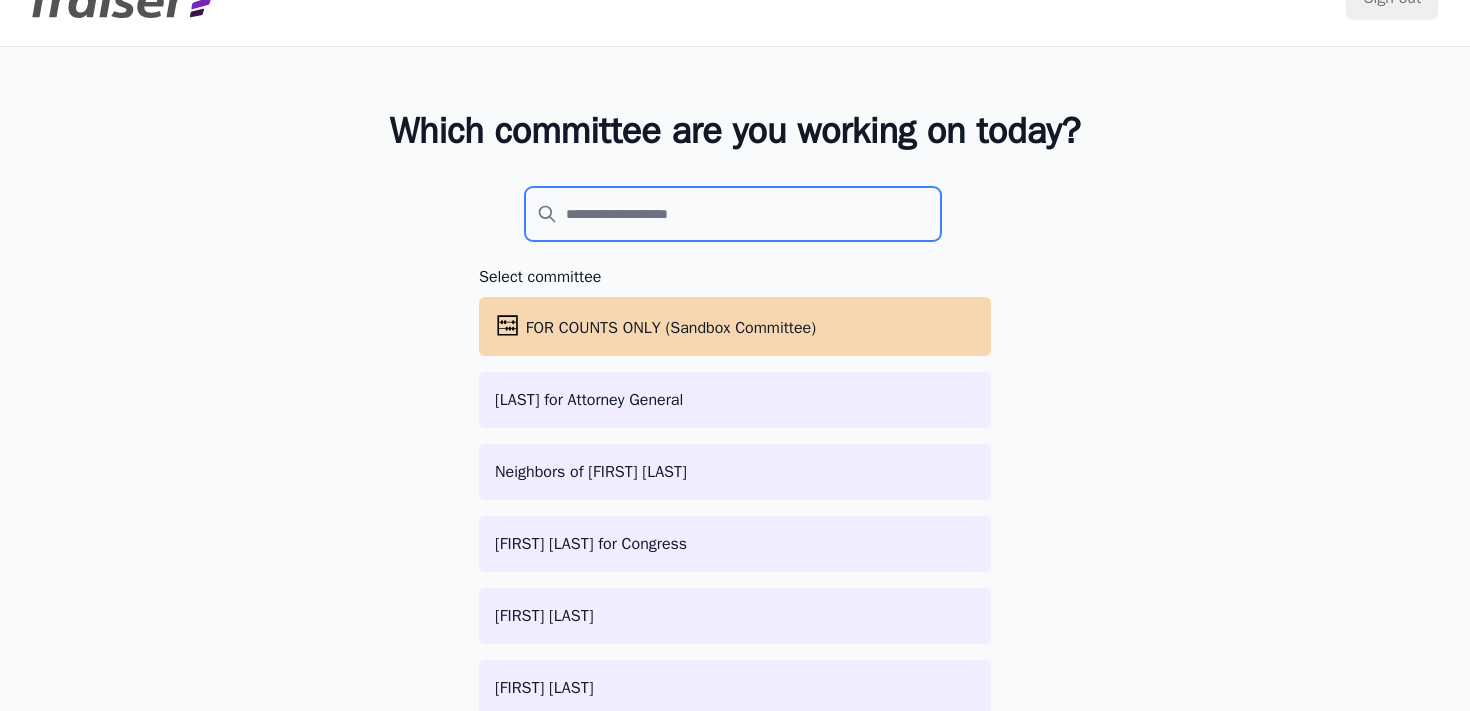 click 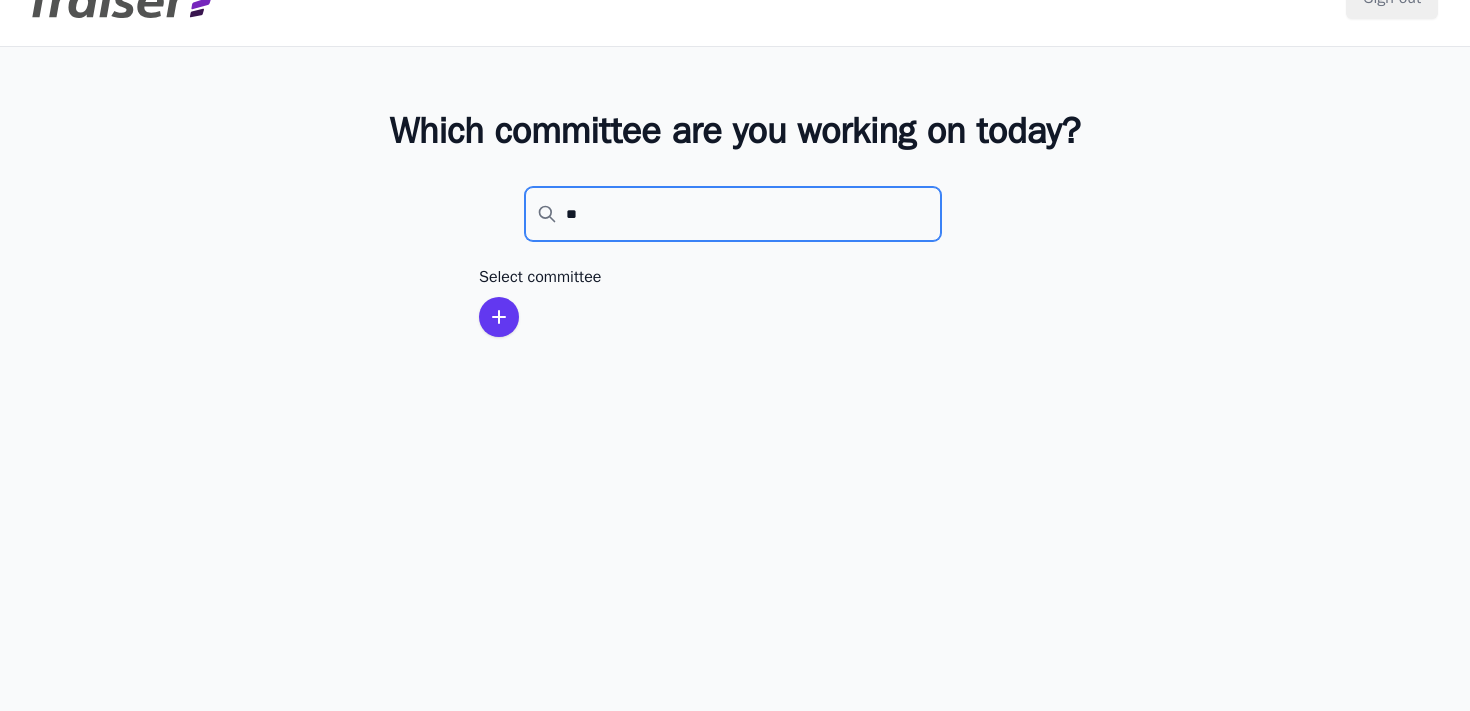 type on "*" 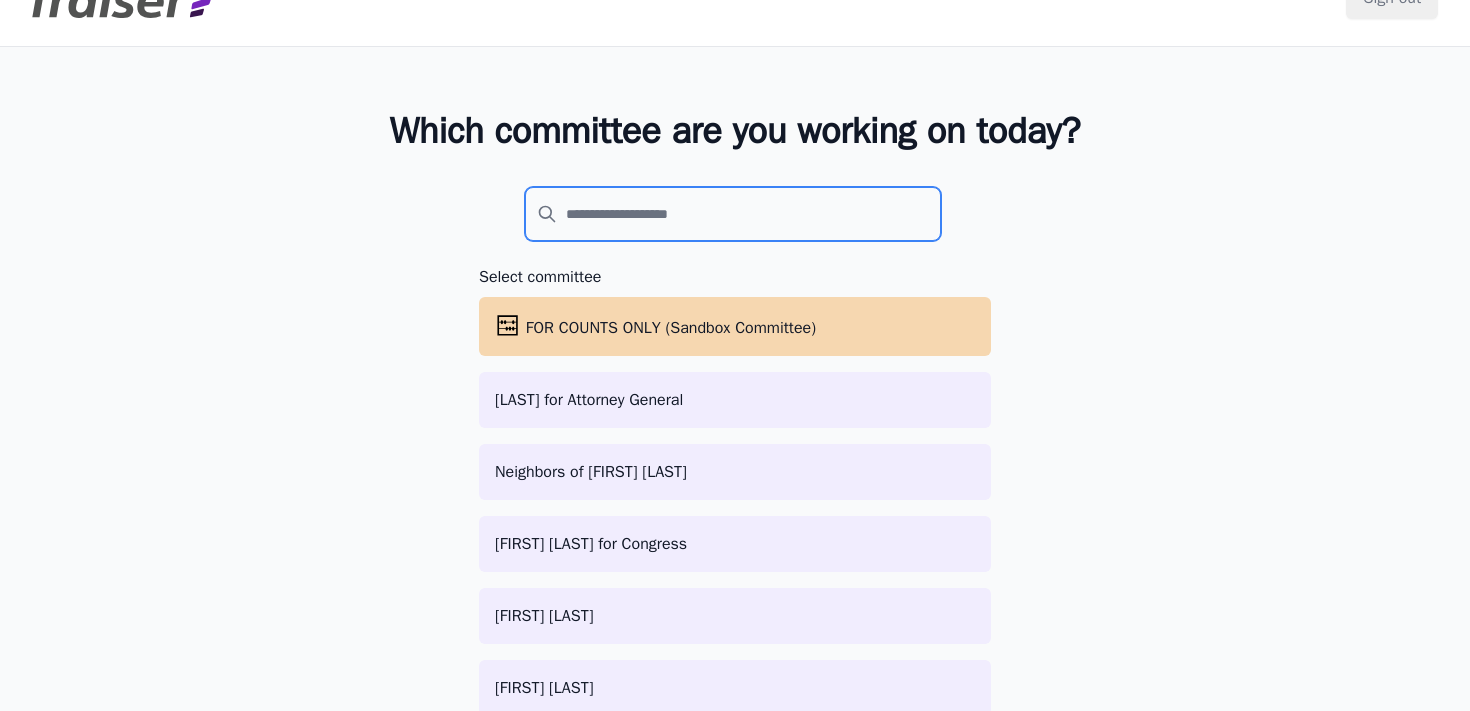 type on "*" 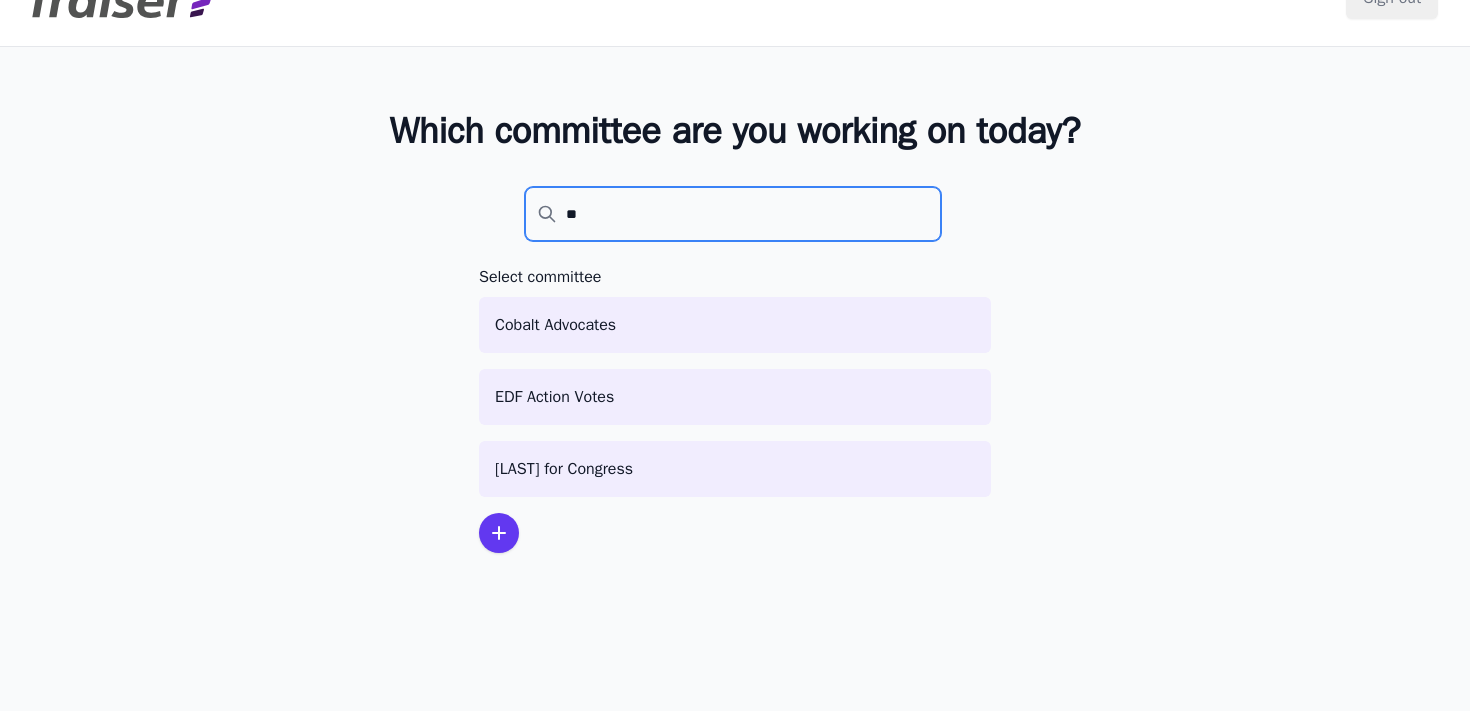 type on "**" 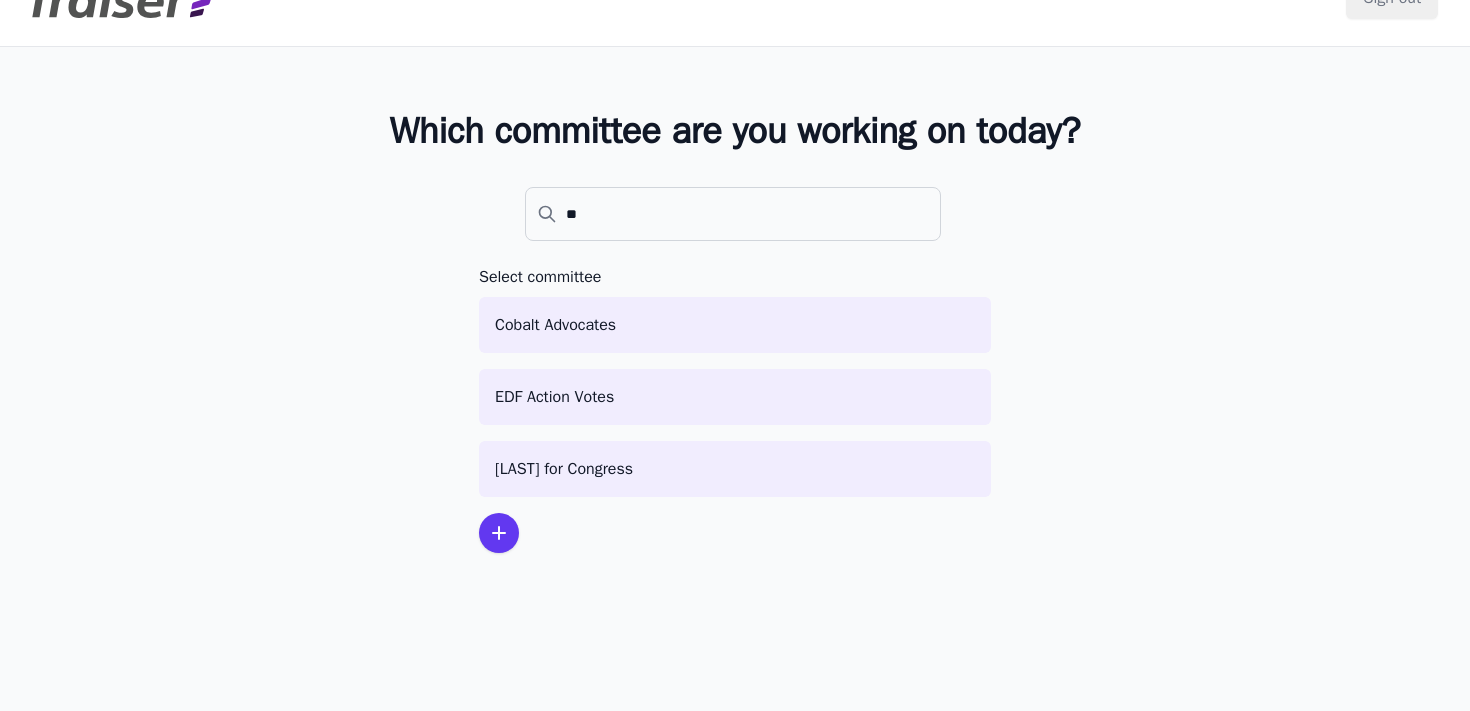 click 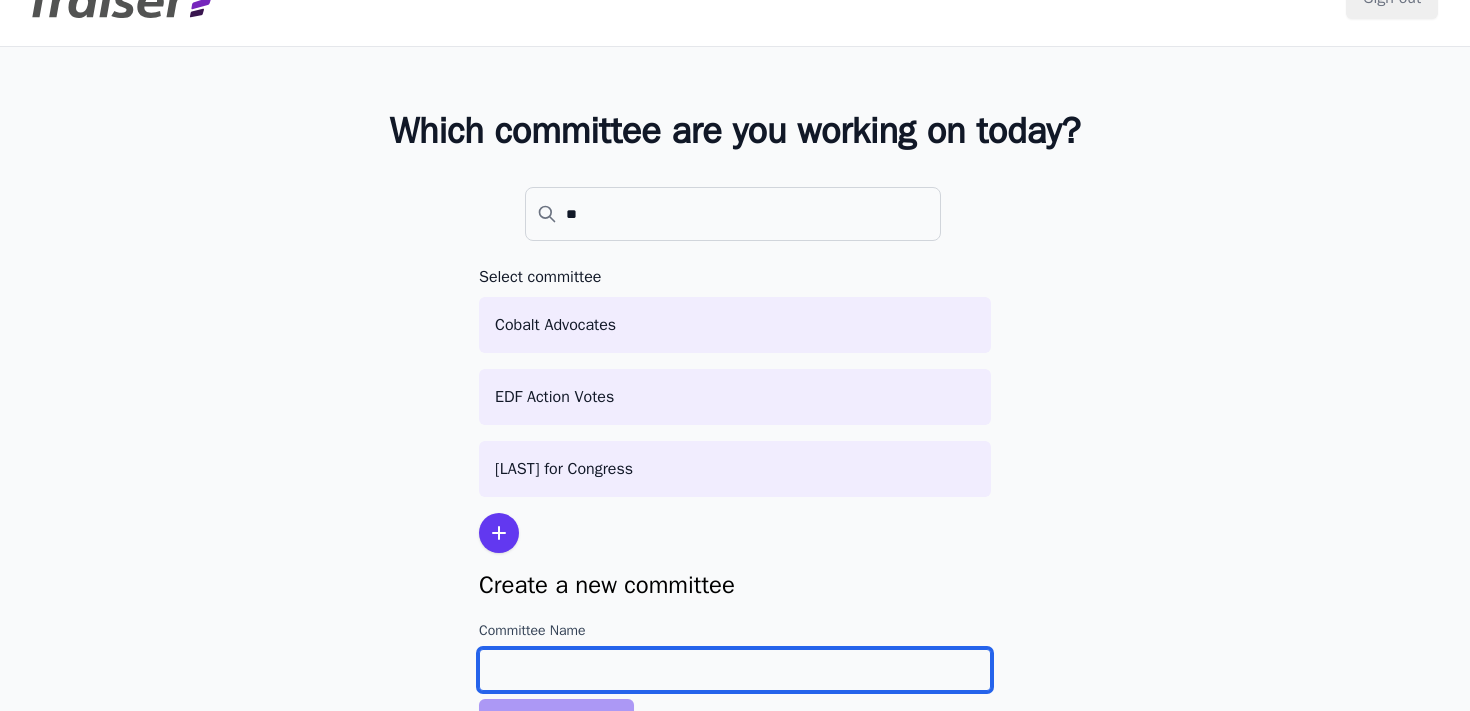 click on "Committee Name" 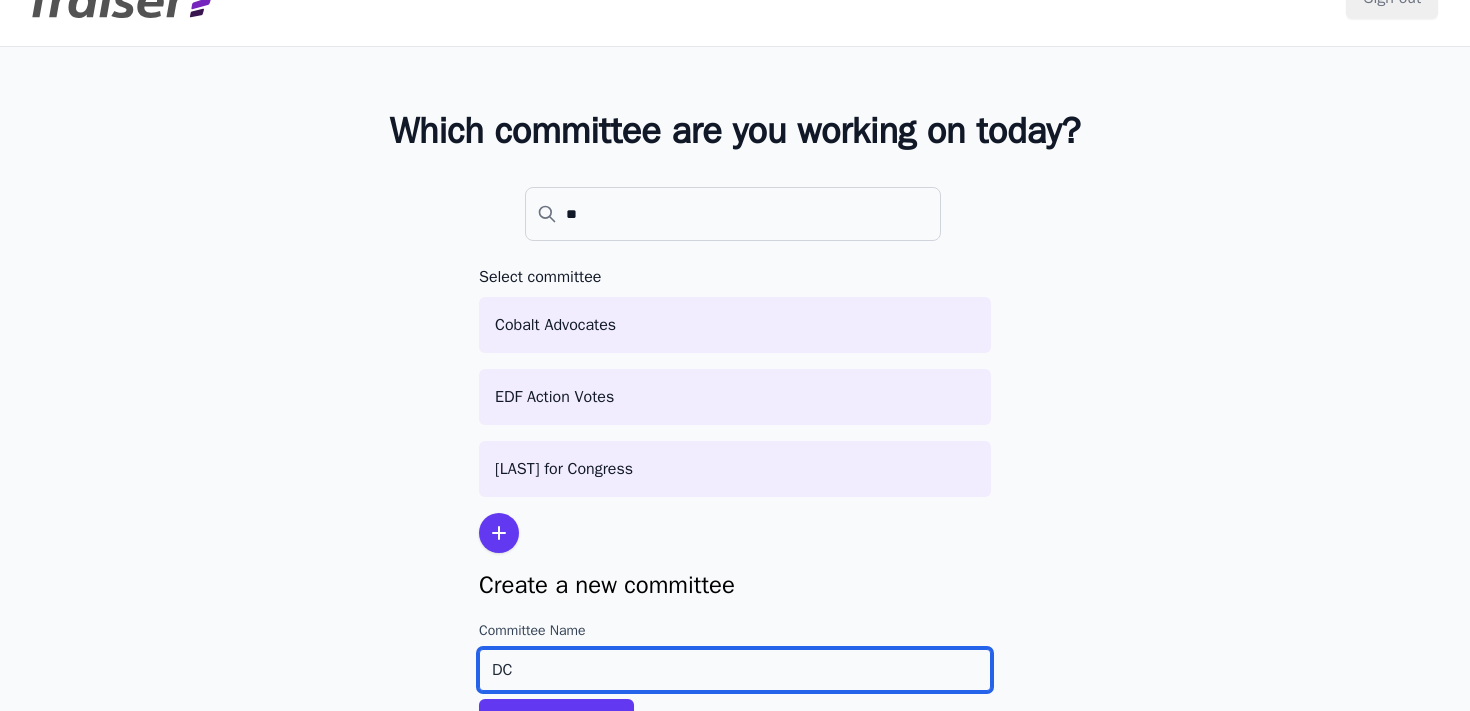 type on "D" 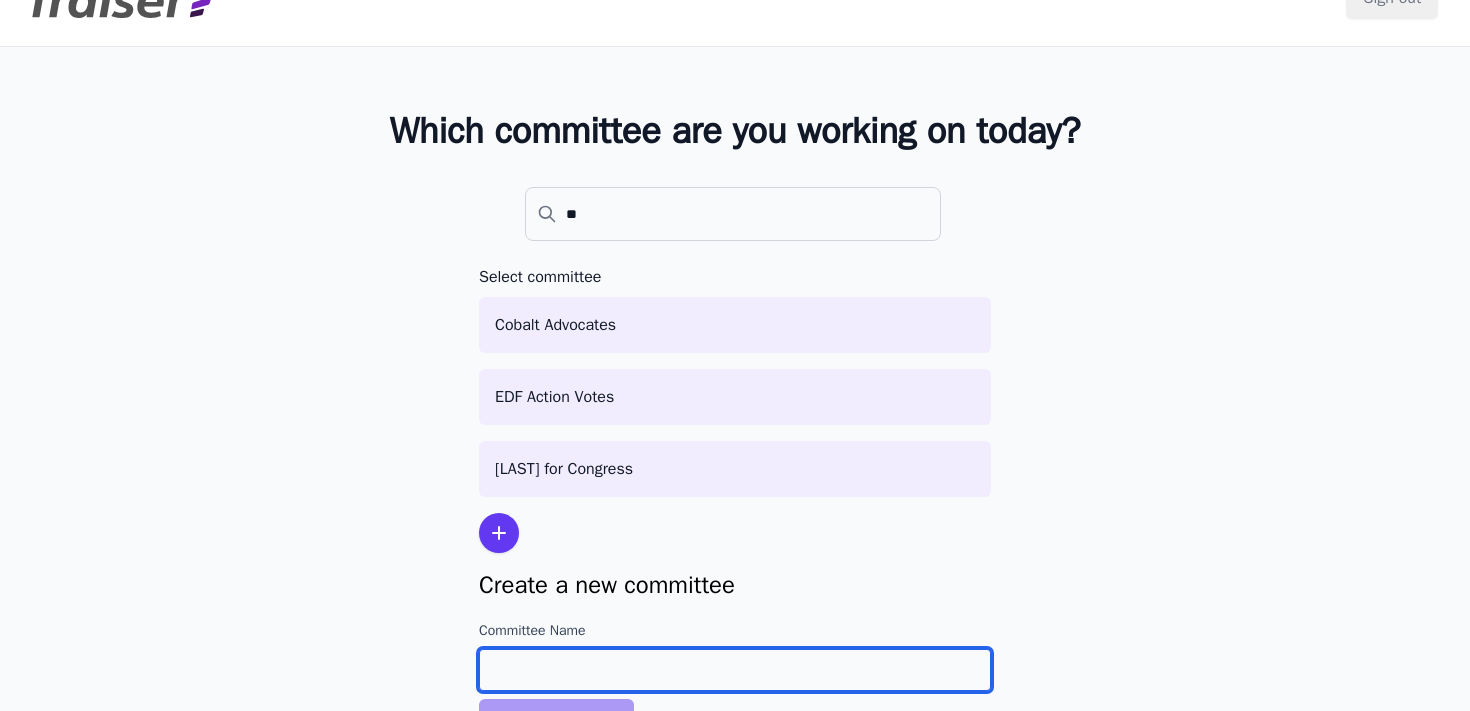 paste on "DC VOTE" 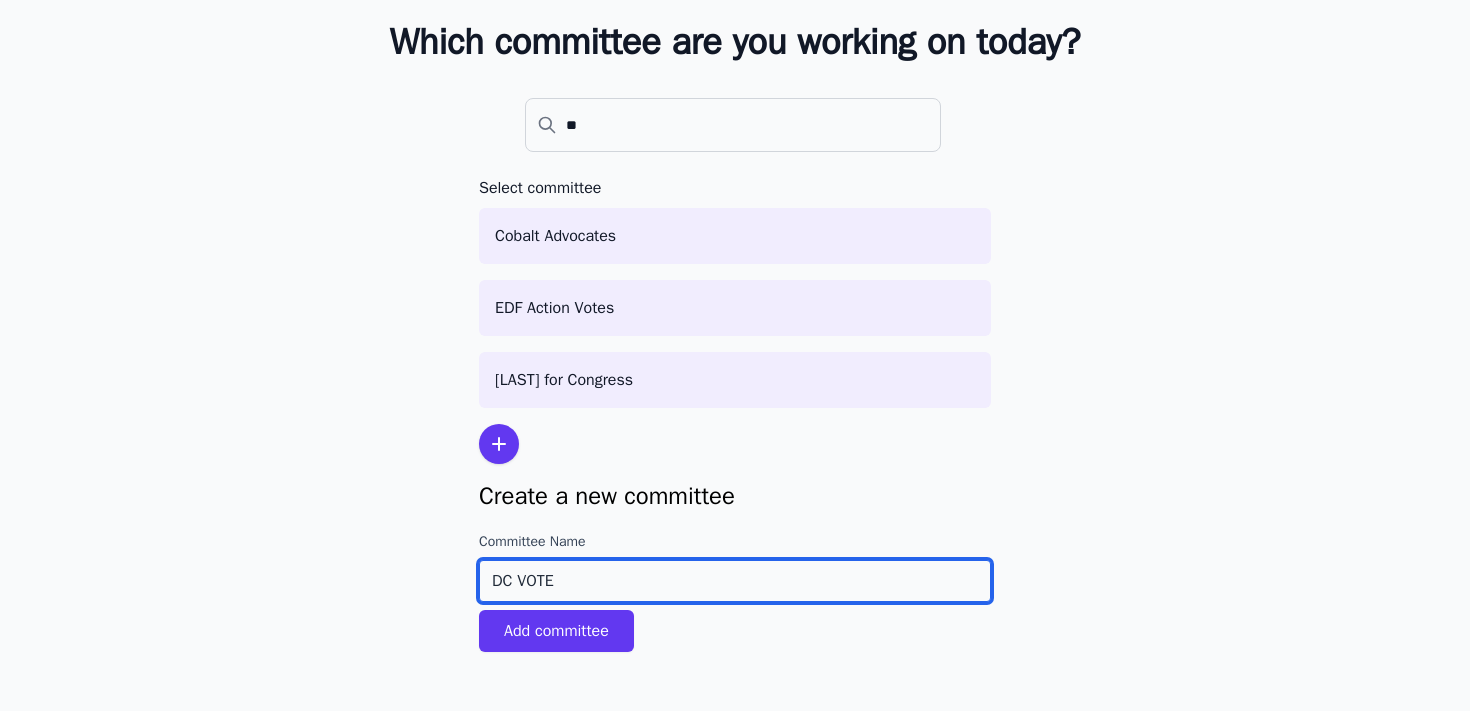 scroll, scrollTop: 152, scrollLeft: 0, axis: vertical 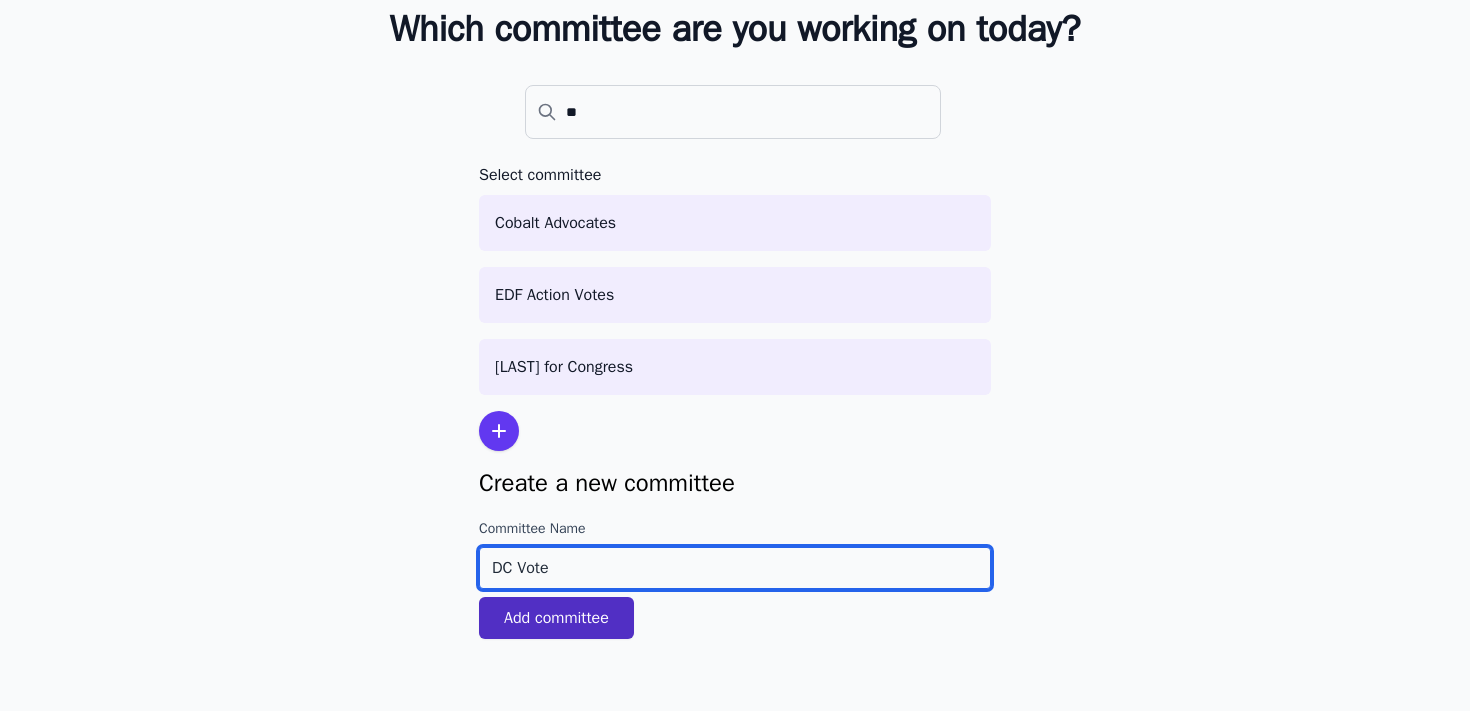 type on "DC Vote" 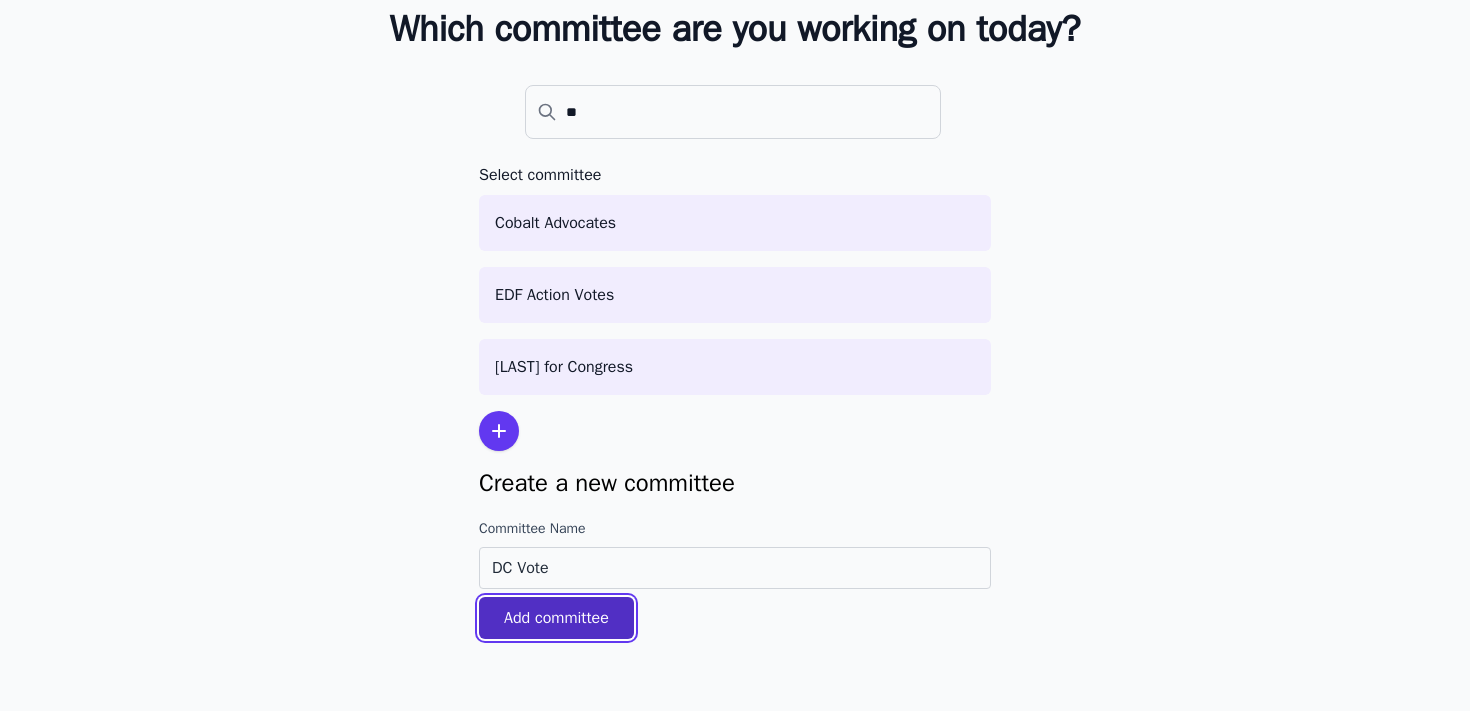 click on "Add committee" 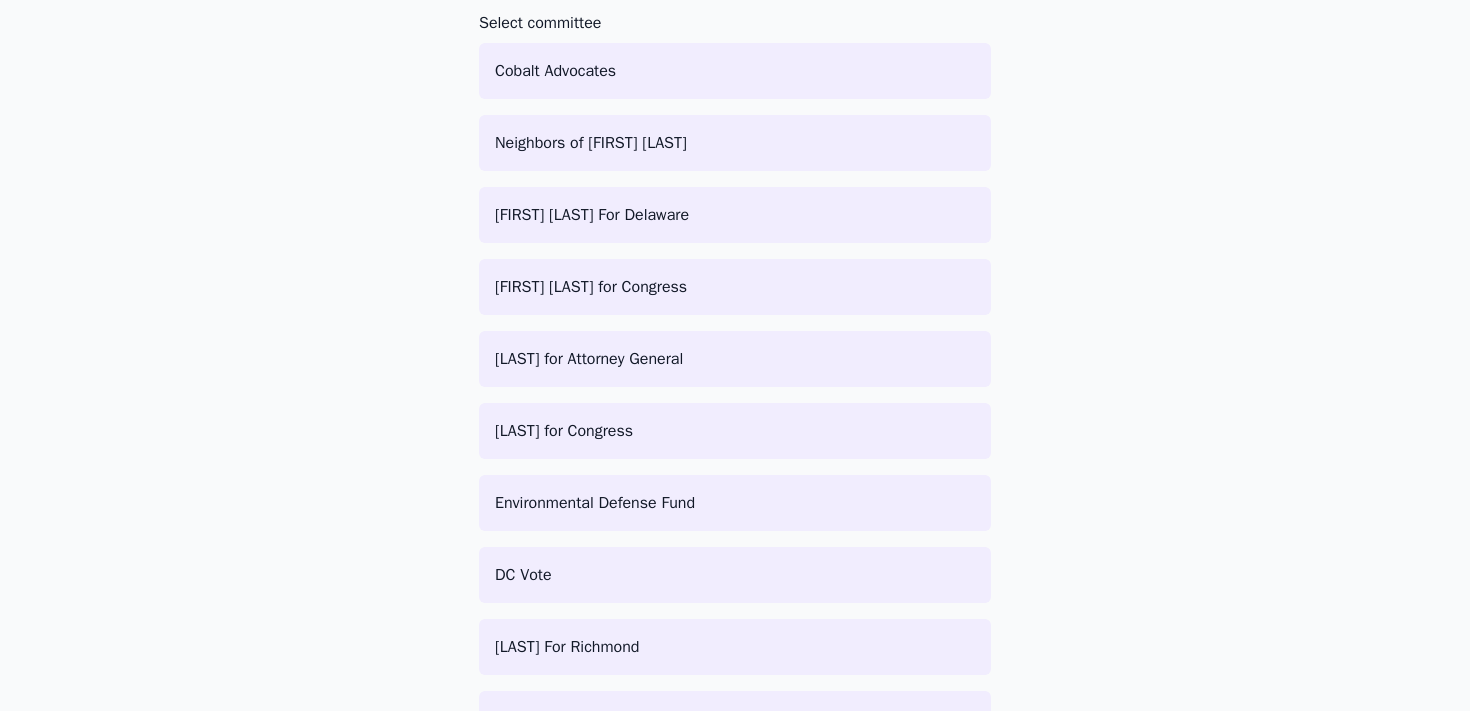 scroll, scrollTop: 350, scrollLeft: 0, axis: vertical 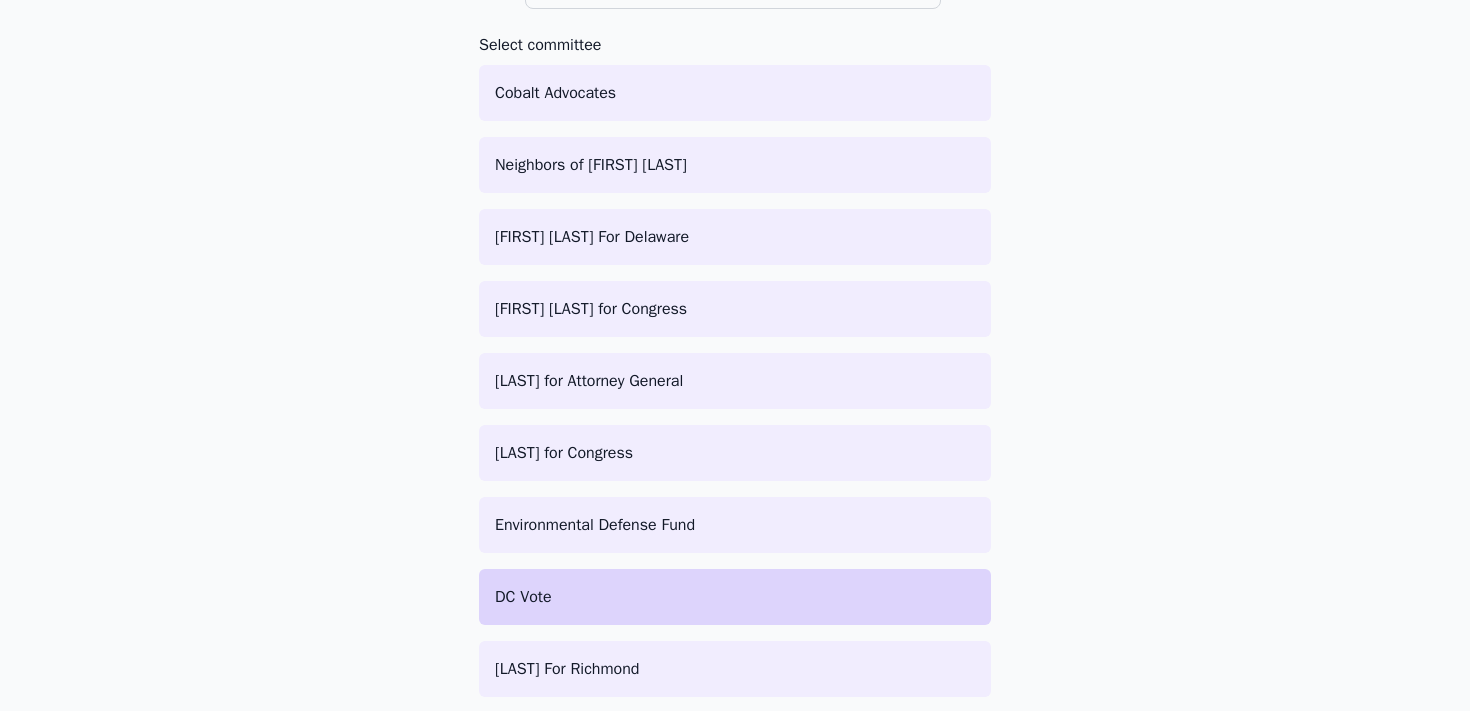 click on "DC Vote" 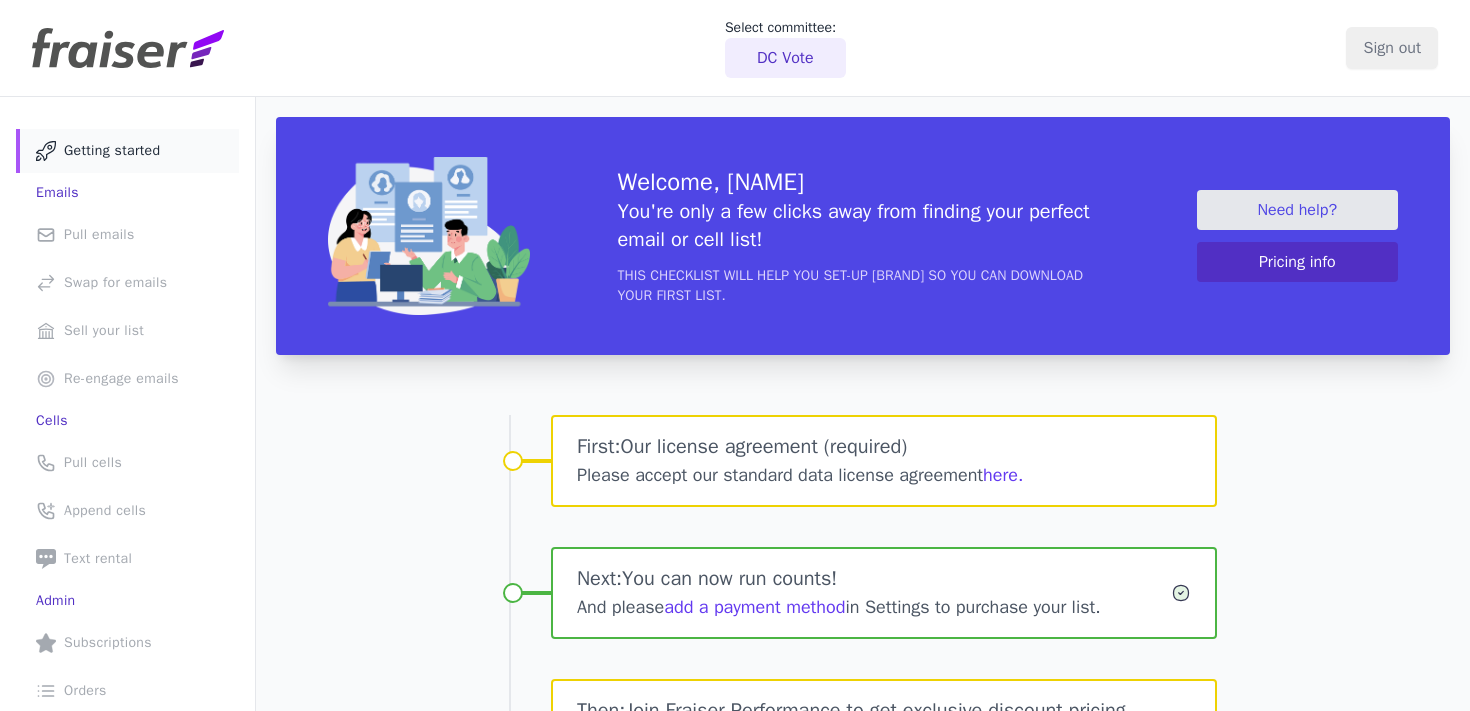 scroll, scrollTop: 0, scrollLeft: 0, axis: both 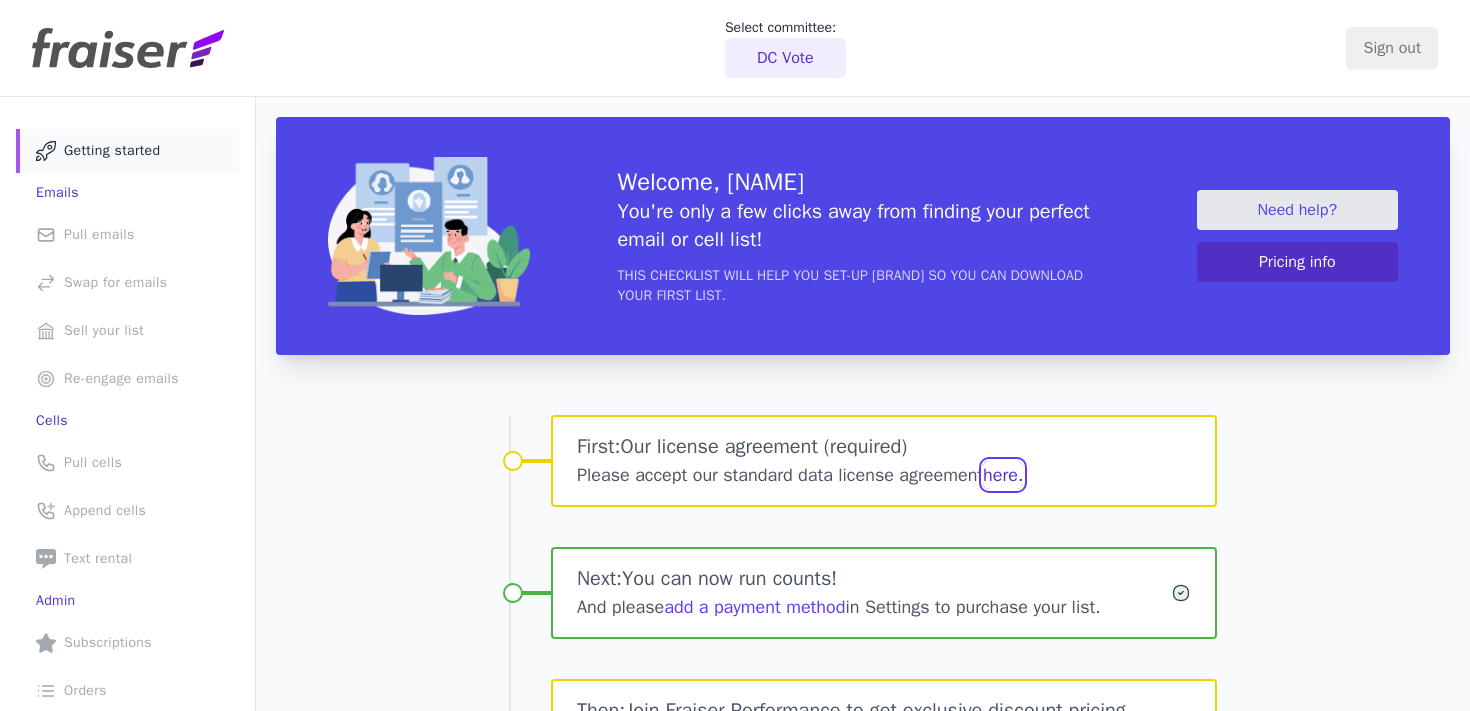 click on "here." at bounding box center [1003, 475] 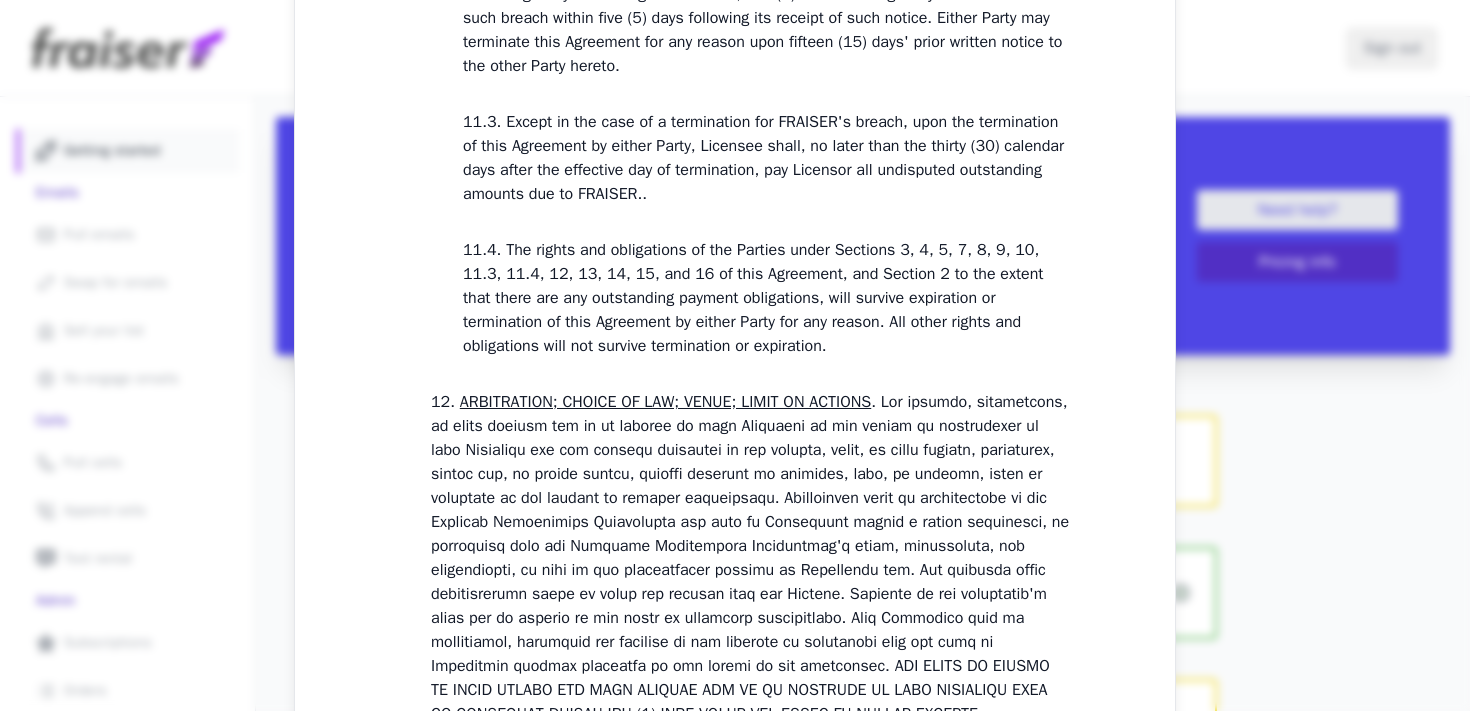 scroll, scrollTop: 5864, scrollLeft: 0, axis: vertical 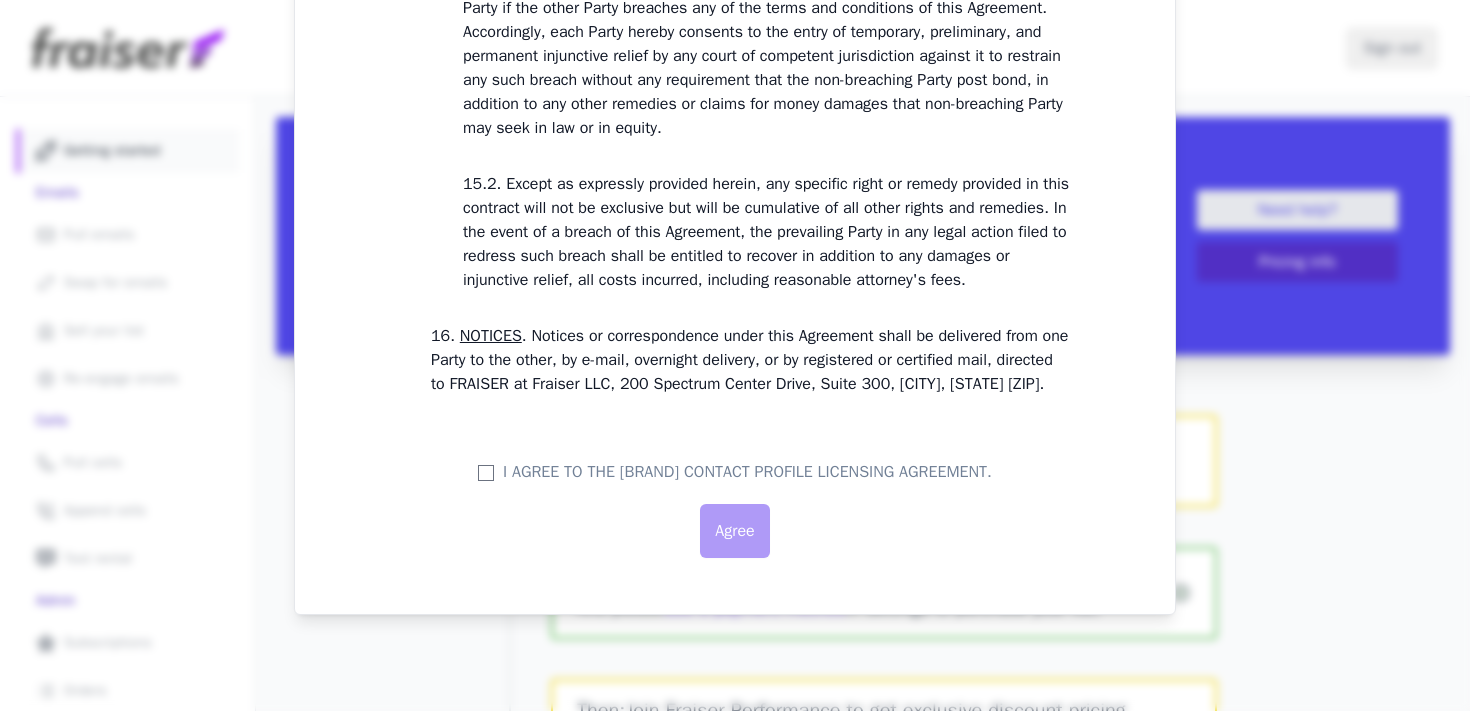 click on "I agree to the Fraiser Contact Profile Licensing Agreement." at bounding box center (747, 472) 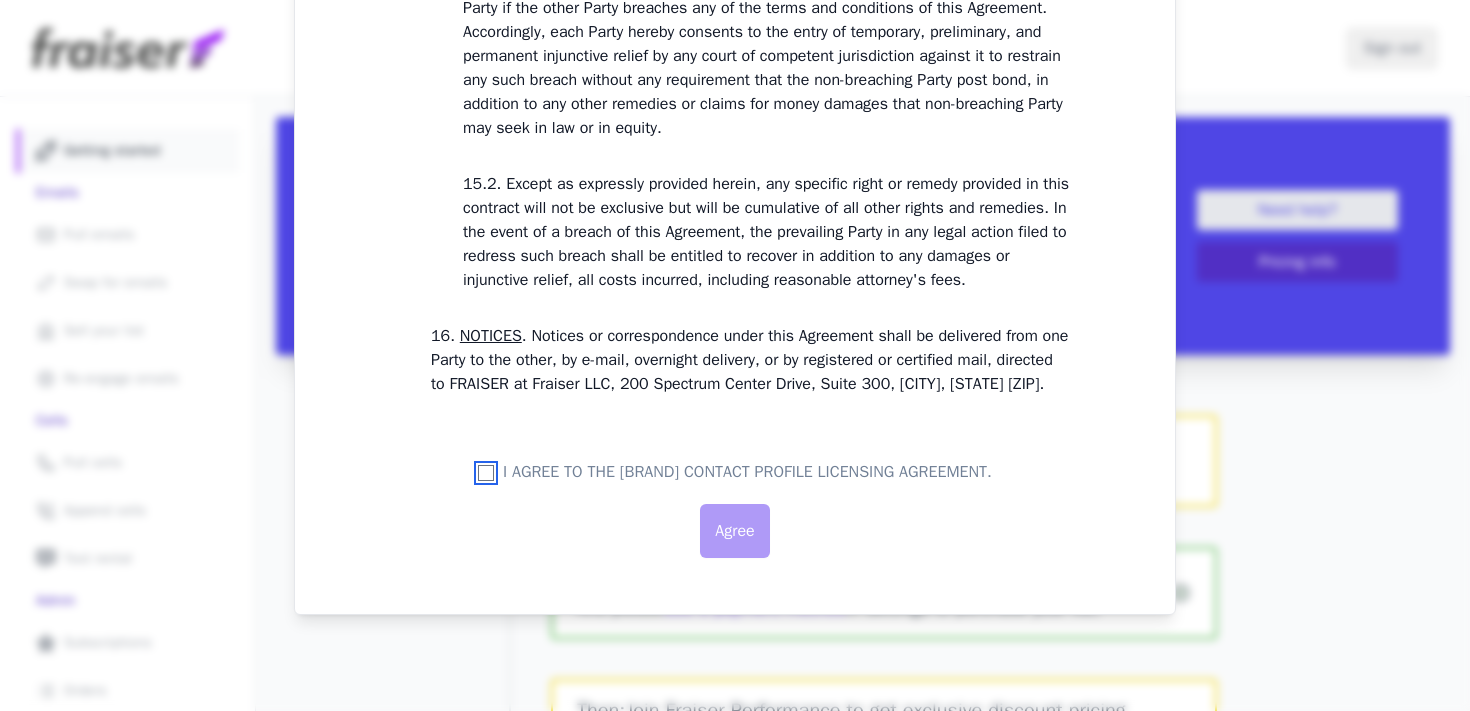click on "I agree to the Fraiser Contact Profile Licensing Agreement." at bounding box center [486, 473] 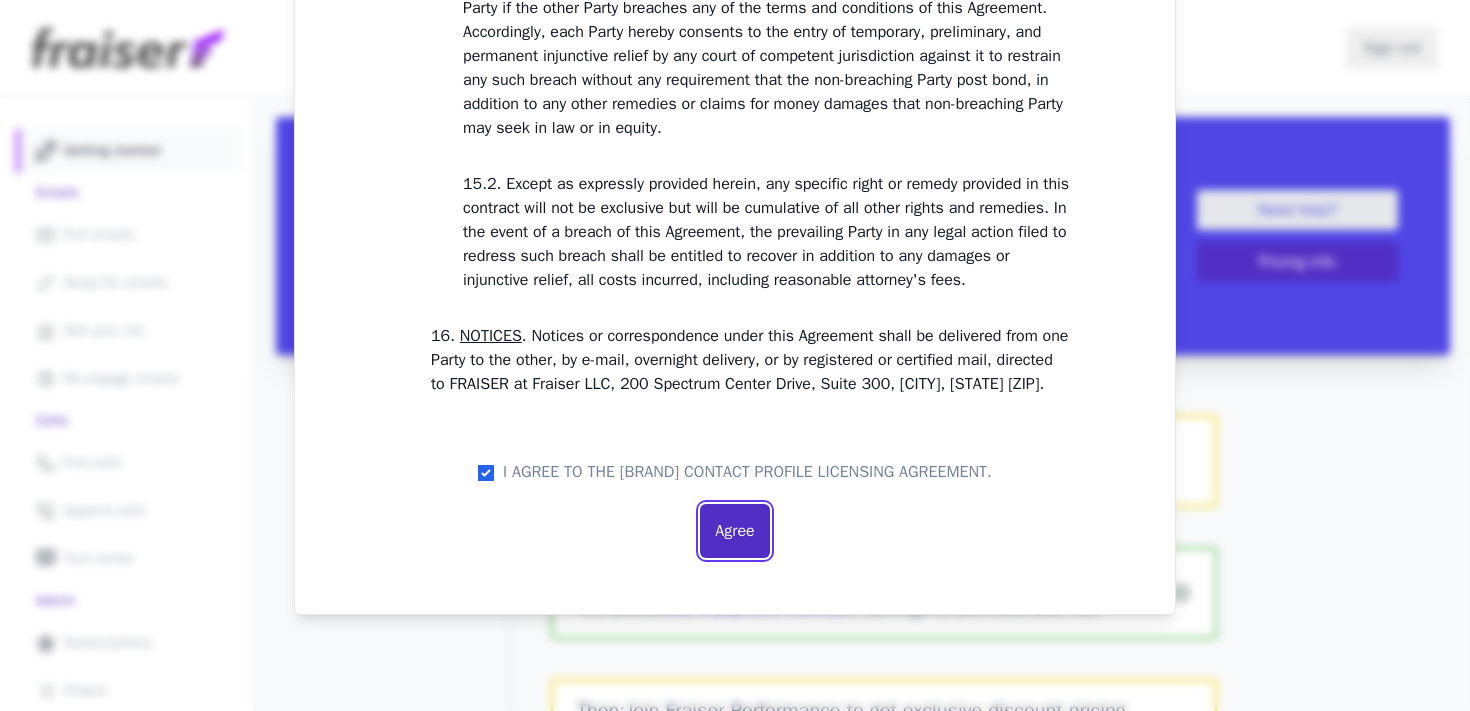 click on "Agree" at bounding box center (734, 531) 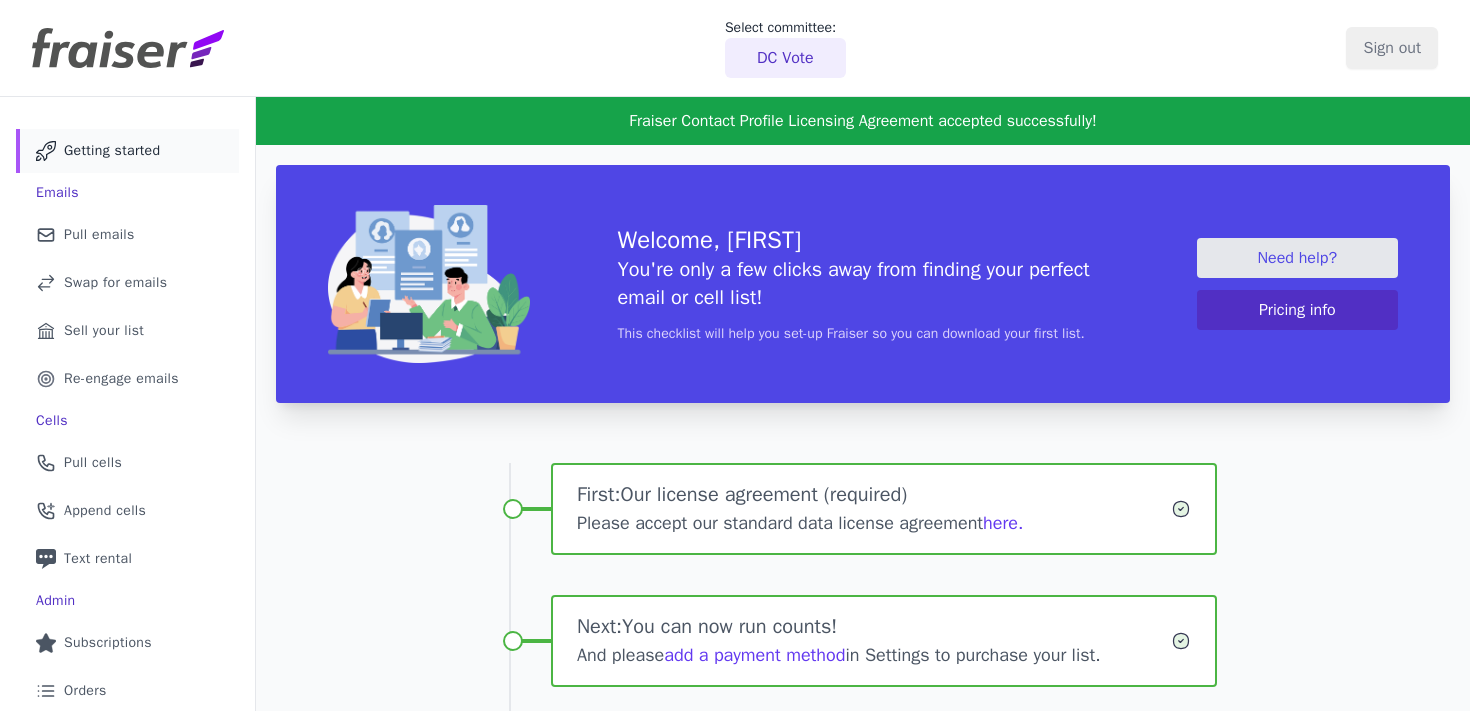scroll, scrollTop: 0, scrollLeft: 0, axis: both 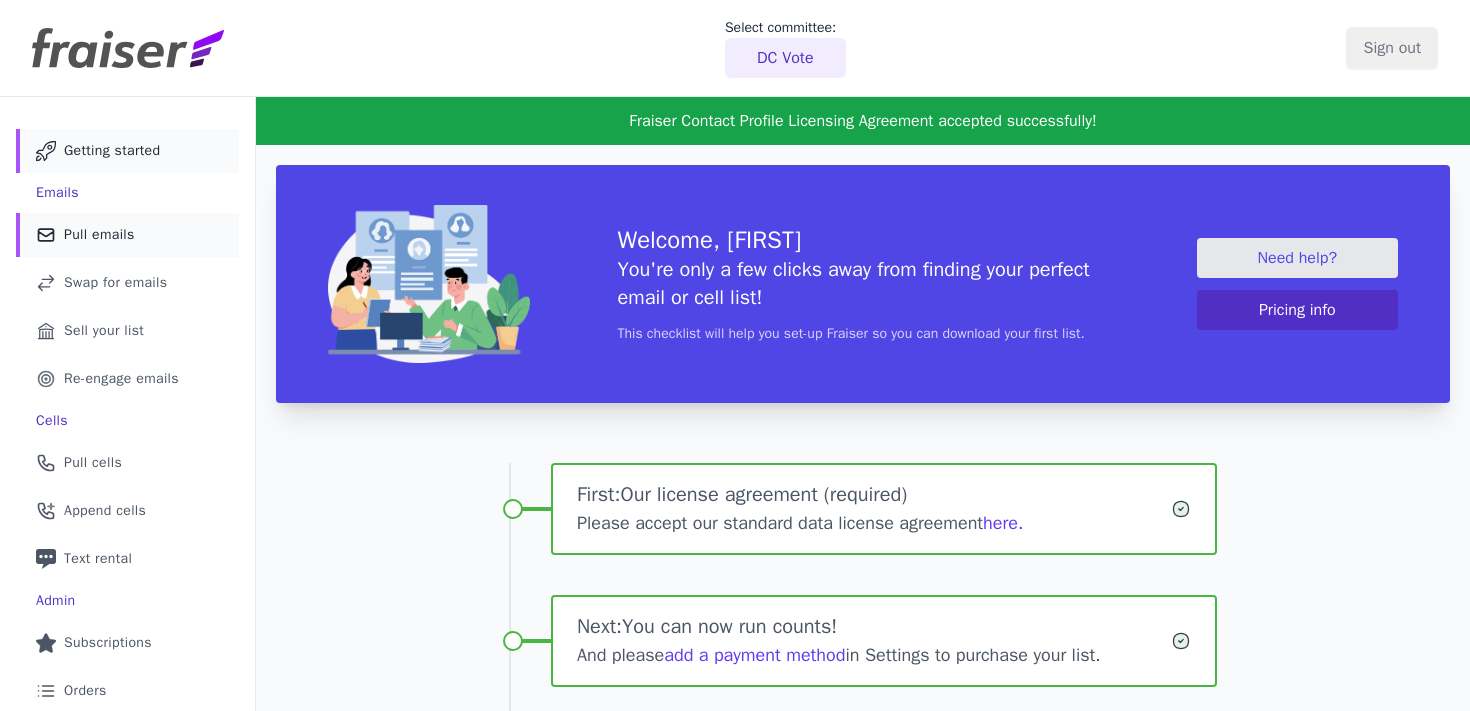click on "Mail Icon Outline of a mail envelope
Pull emails" at bounding box center (127, 235) 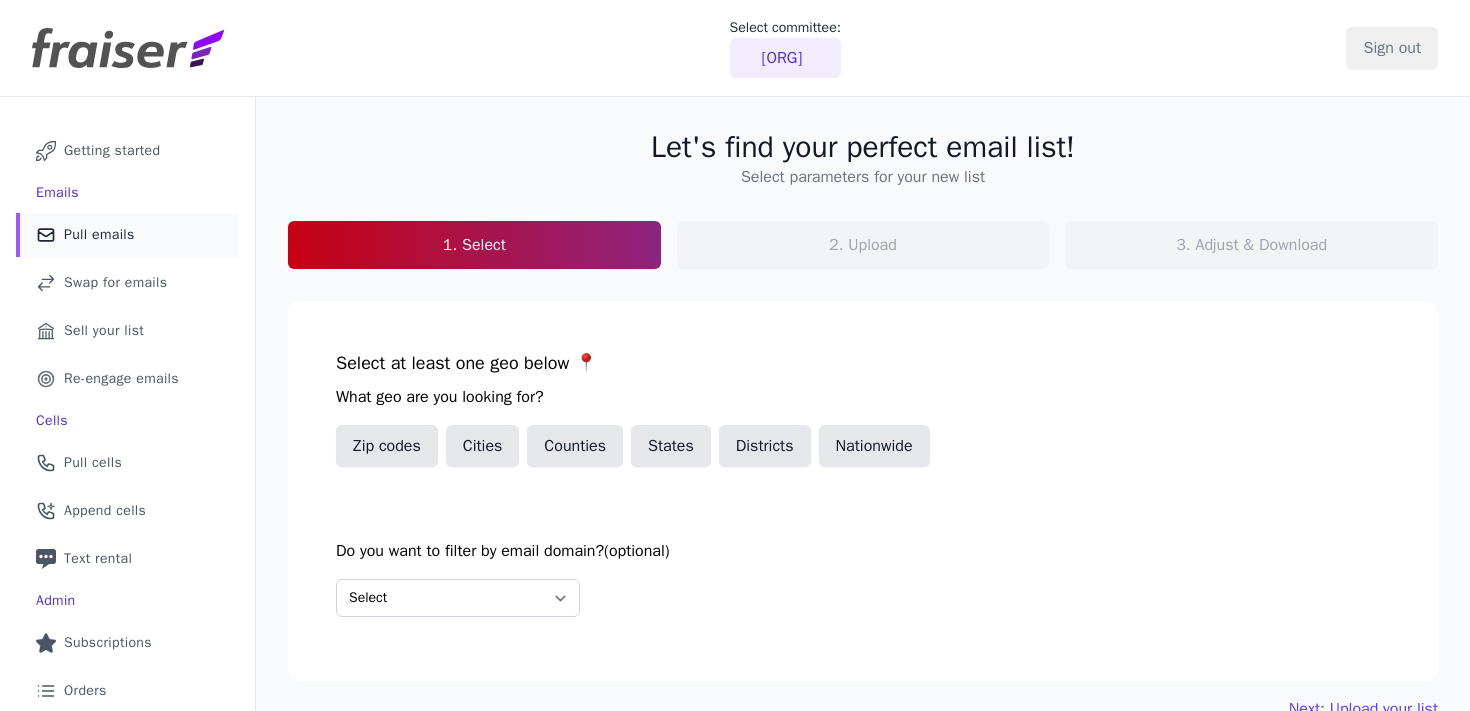 scroll, scrollTop: 0, scrollLeft: 0, axis: both 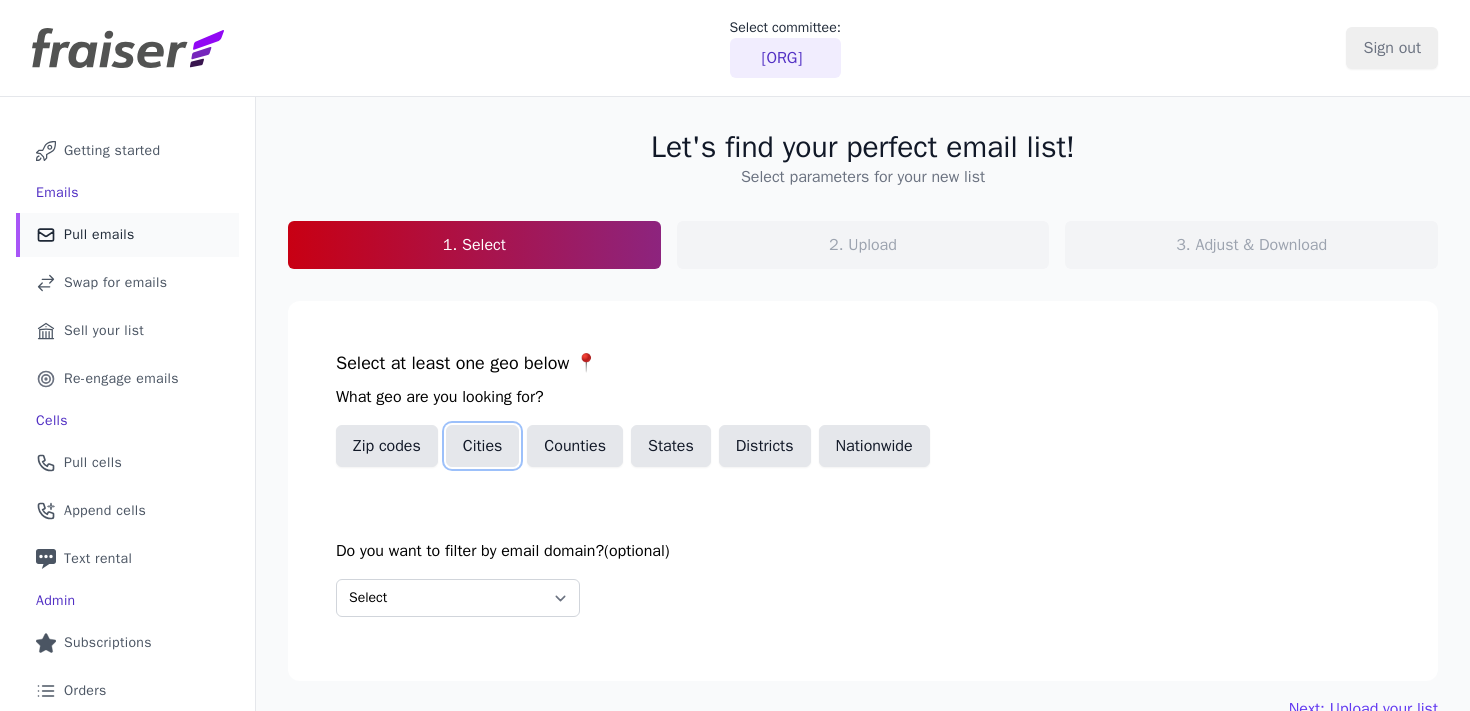 click on "Cities" at bounding box center [483, 446] 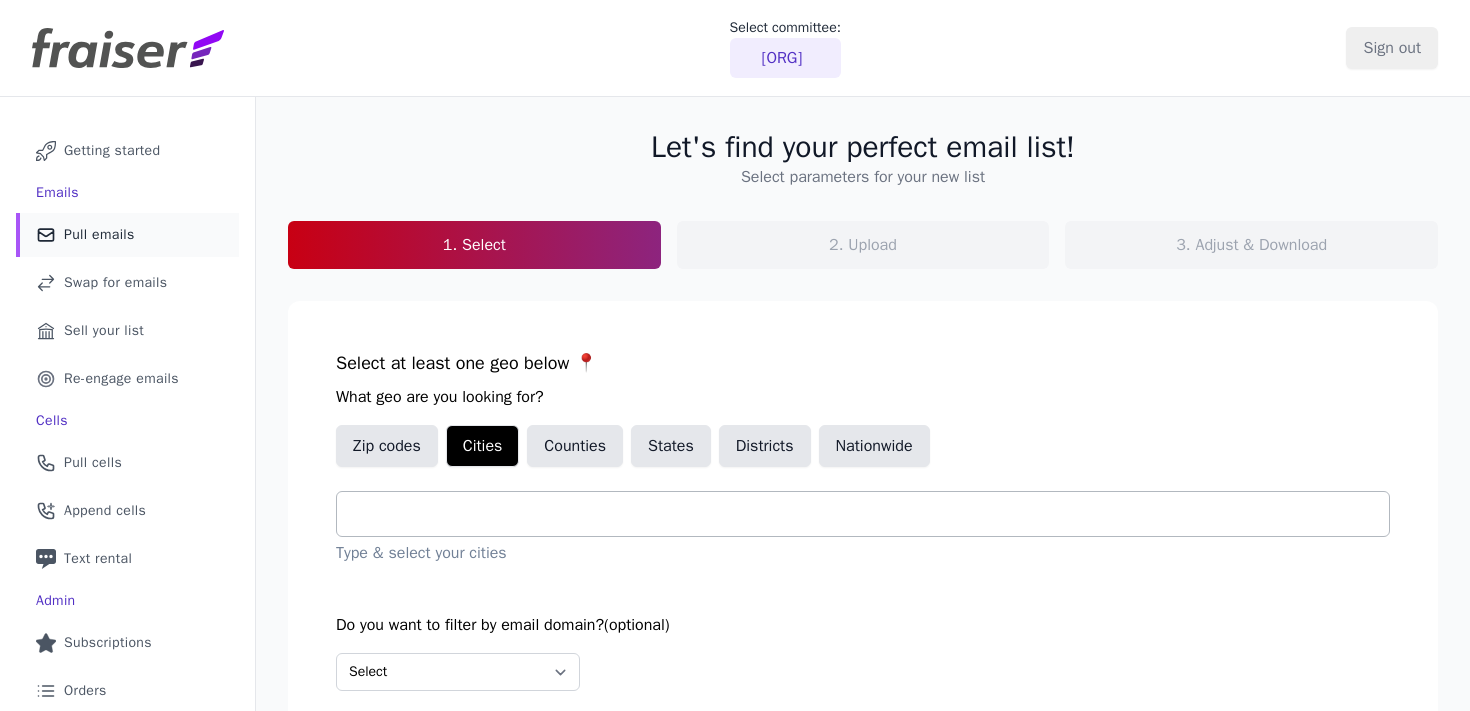click at bounding box center (871, 514) 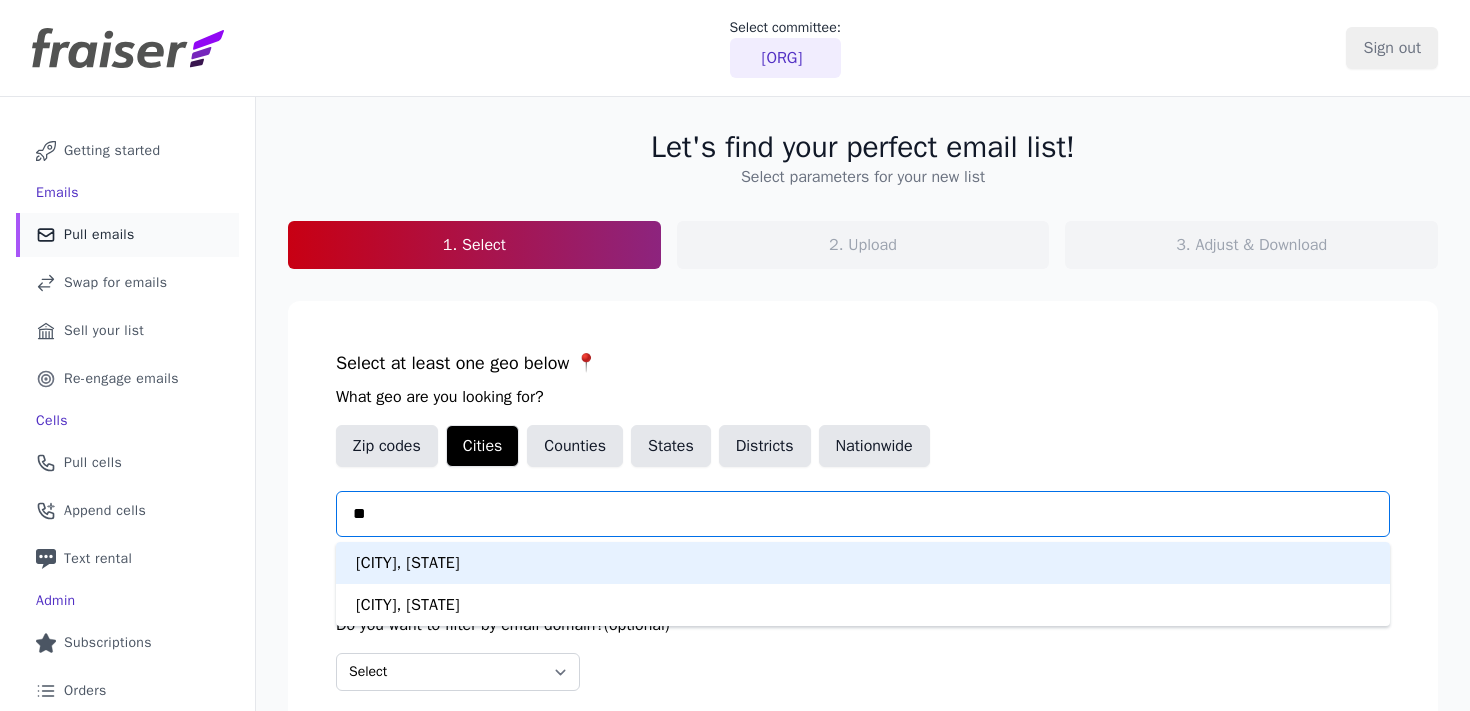 type on "*" 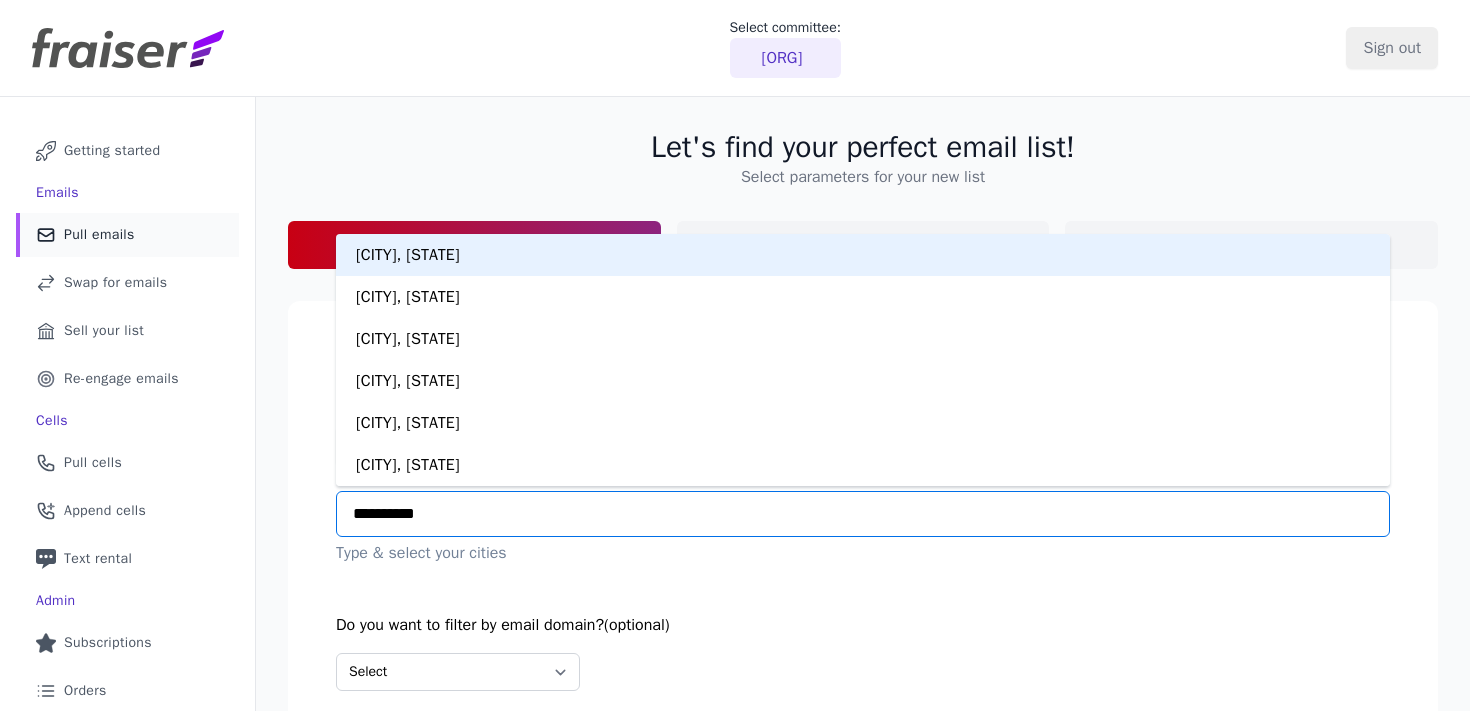 type on "**********" 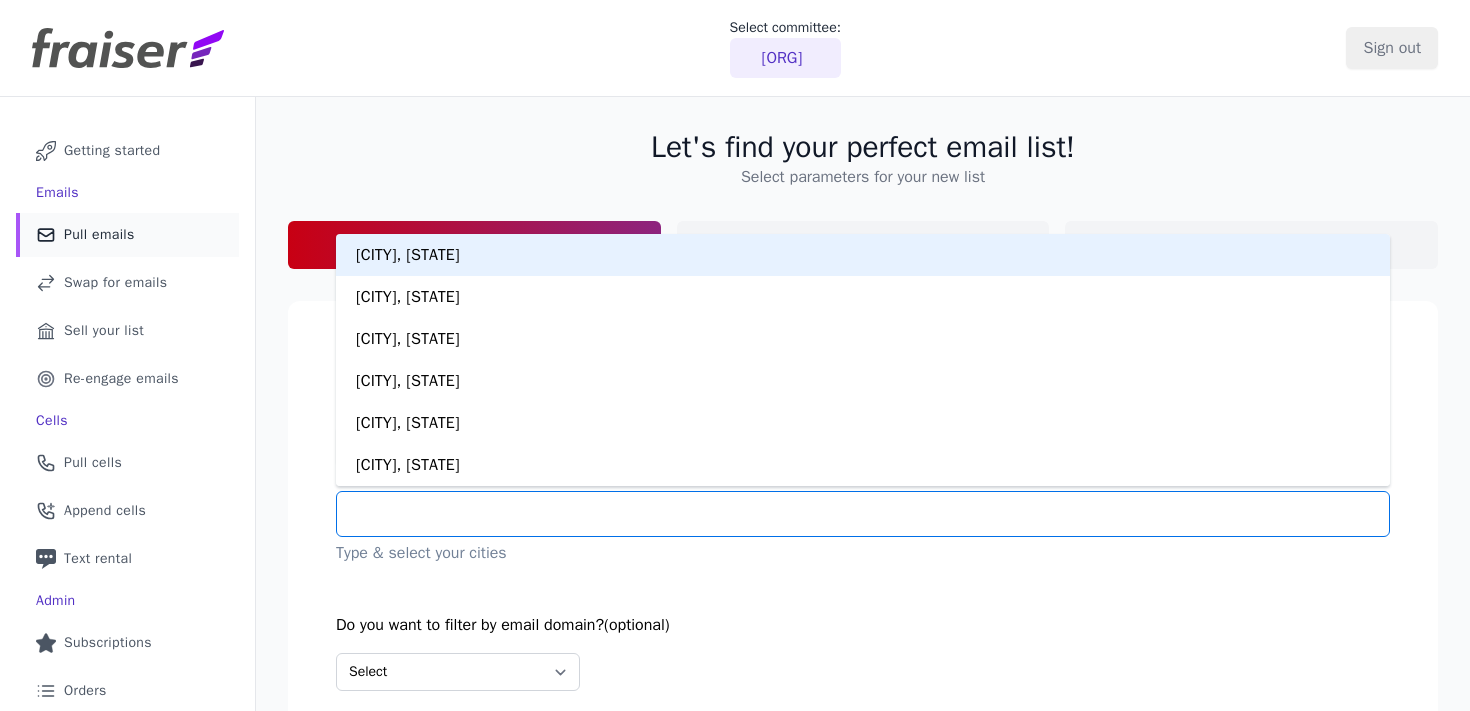 click on "Let's find your perfect email list! Select parameters for your new list 1. Select 2. Upload 3. Adjust & Download Select at least one geo below 📍 What geo are you looking for? Zip codes Cities Counties States Districts Nationwide Washington, MO Washington, NJ Washington, OH Washington, NC Washington, IN Washington, IA Washington, IL Washington, PA Washington, UT Washington, WI Washington, WA Washington Terrace, UT Washington Township, NJ Option undefined, selected. You are currently focused on option Washington, MO. There are 13 results available. Type & select your cities Do you want to filter by email domain? (optional) Select Include only these domains Include none of these domains Next: Upload your list" 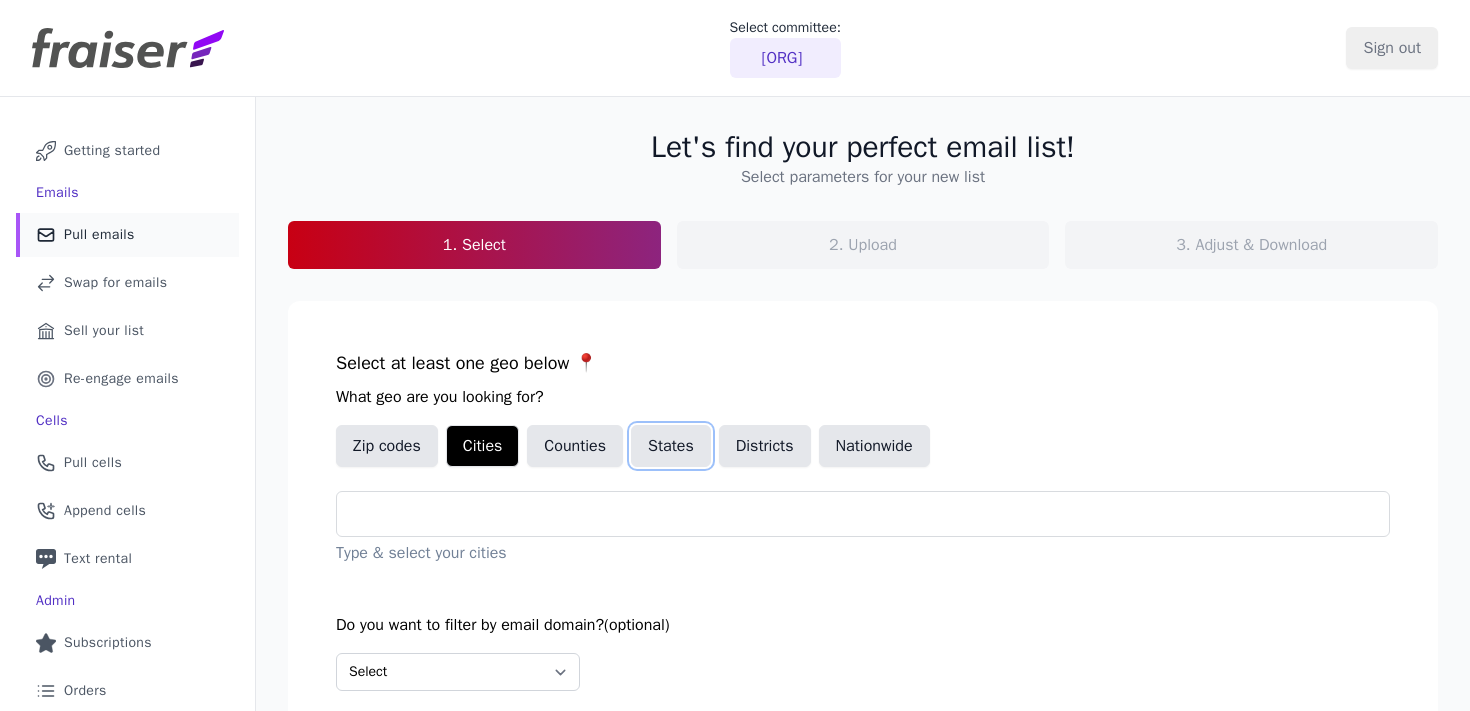 click on "States" at bounding box center (671, 446) 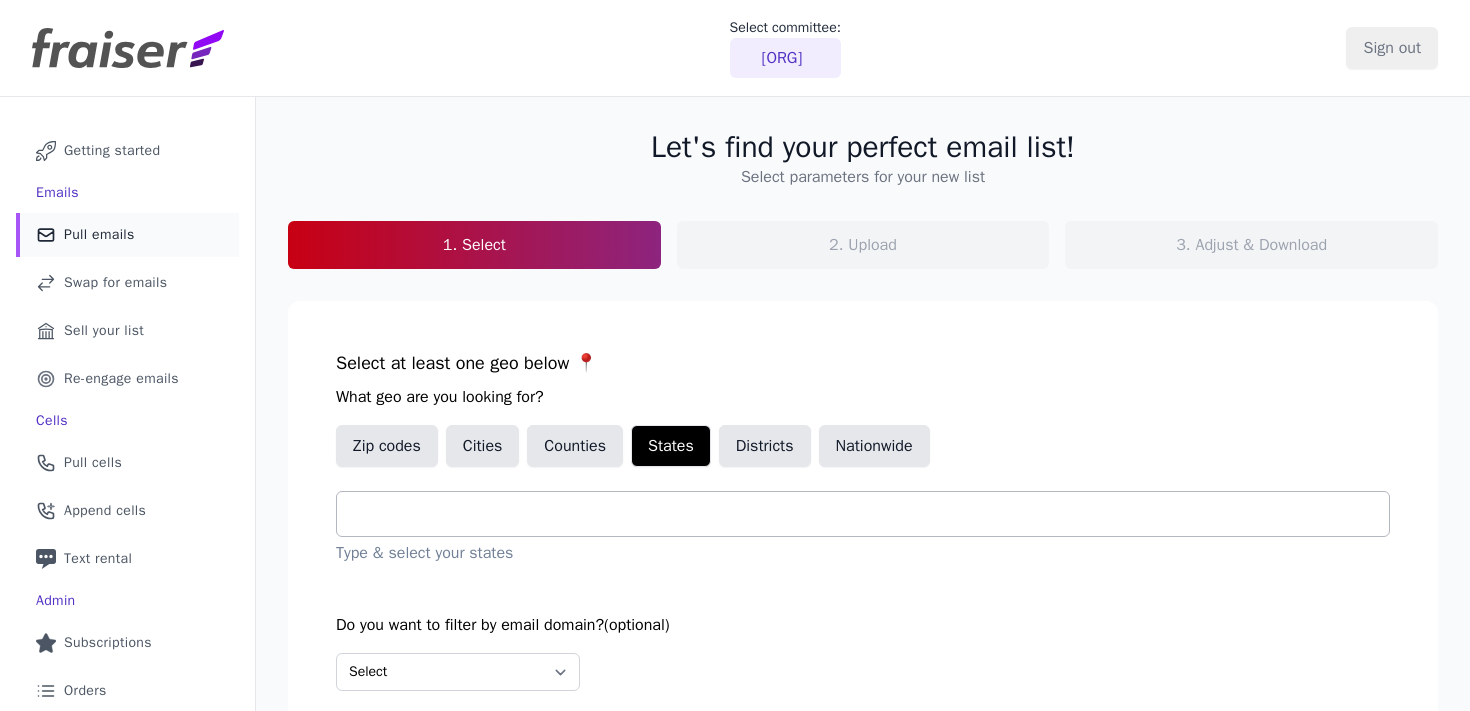 click at bounding box center [871, 514] 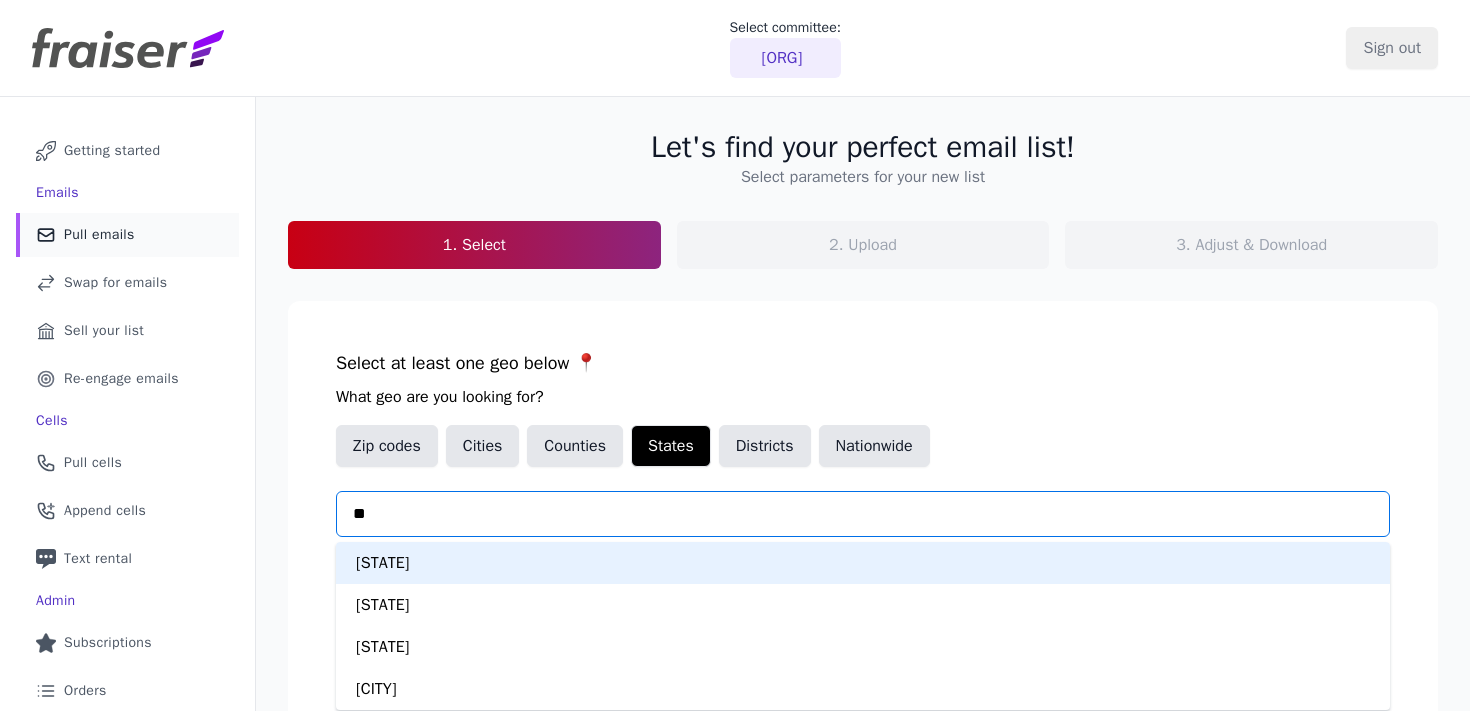type on "*" 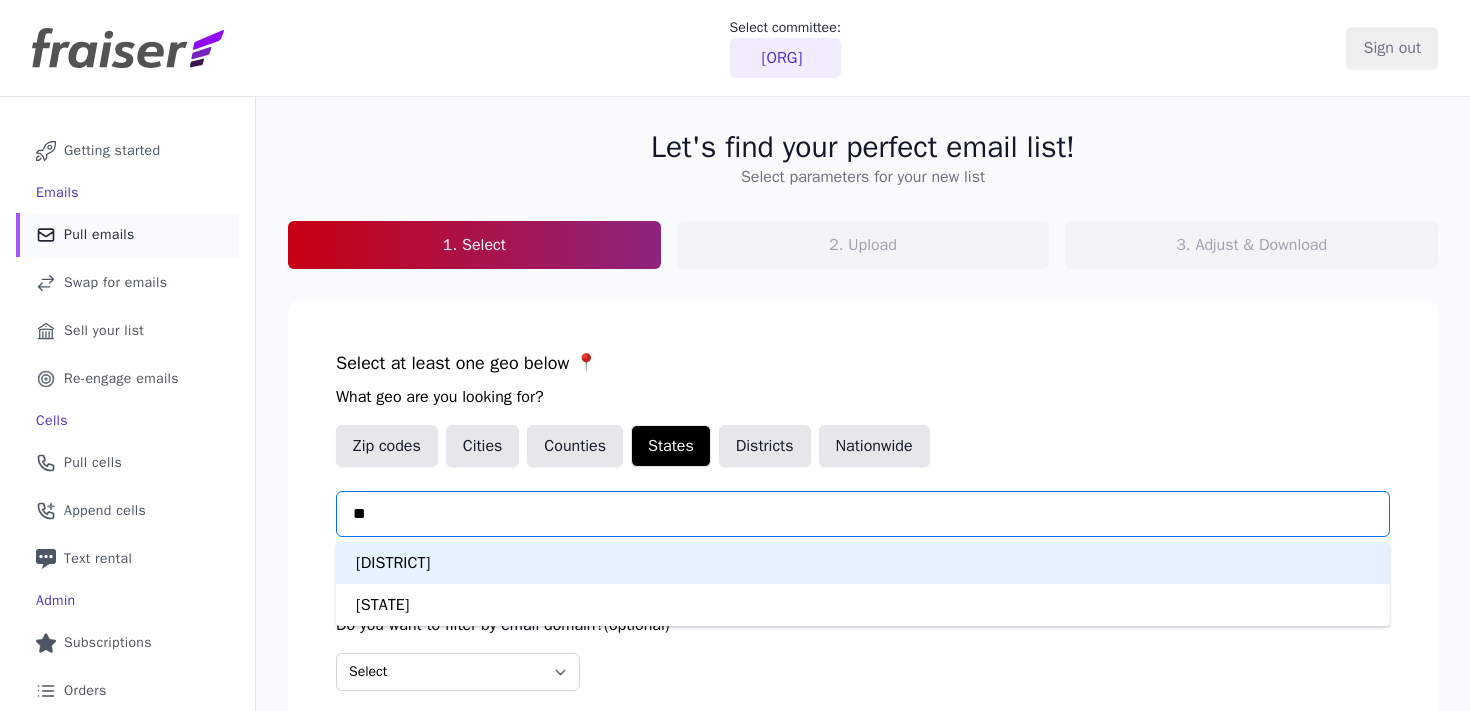 type on "***" 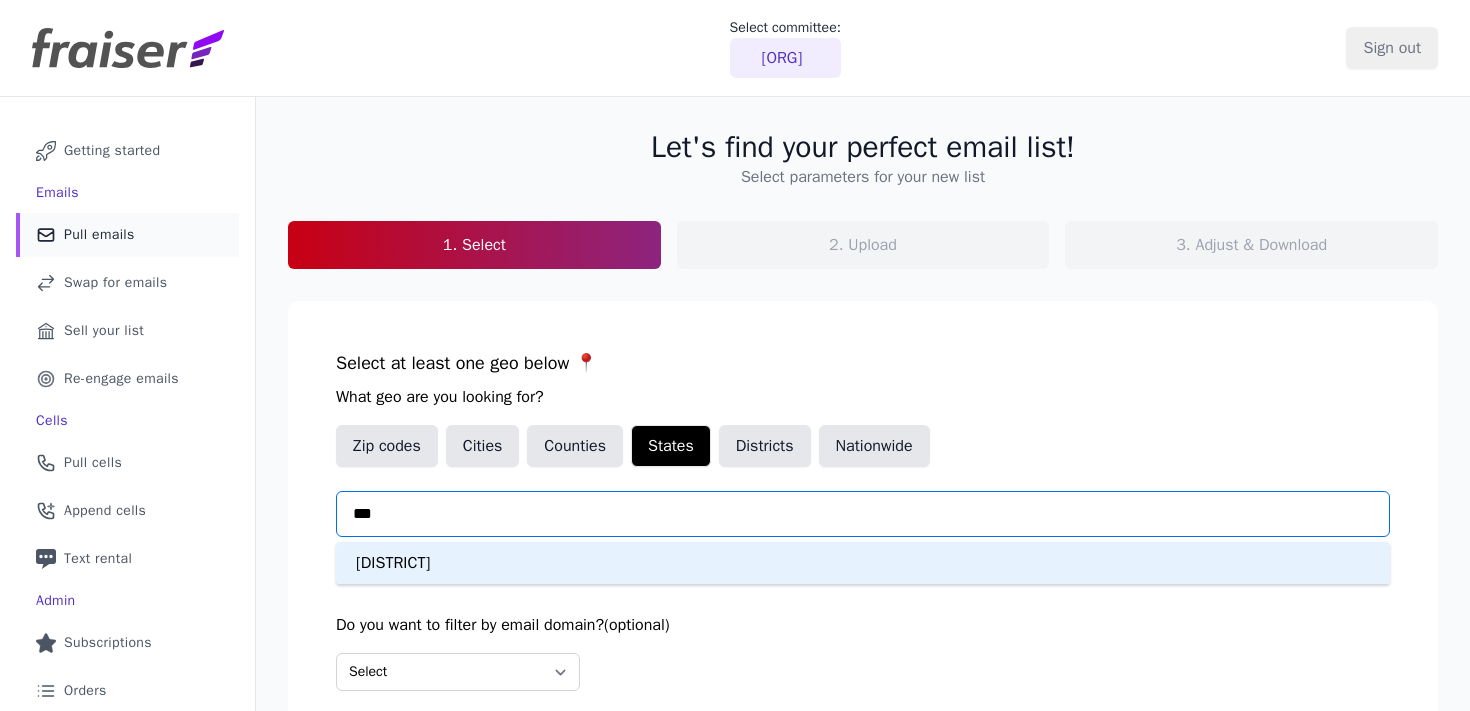 click on "[DISTRICT]" at bounding box center (863, 563) 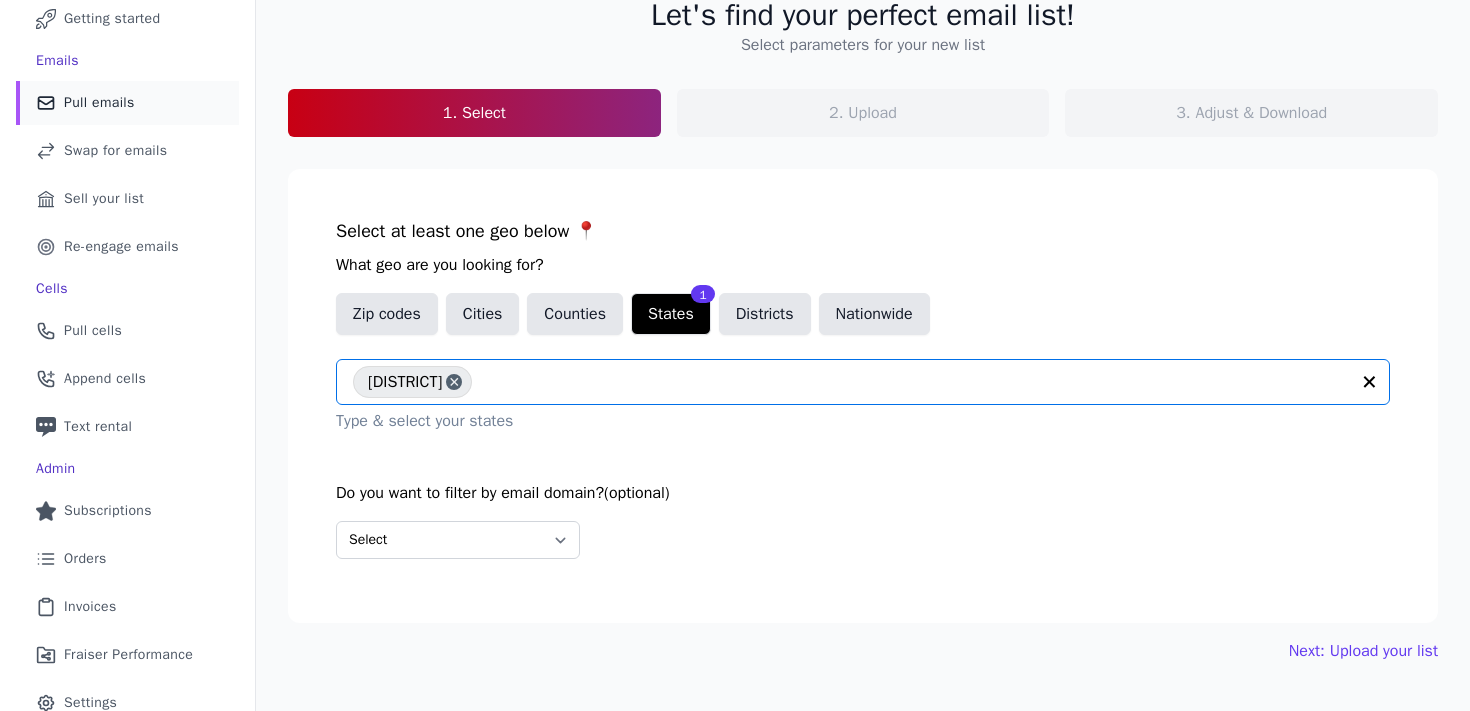scroll, scrollTop: 194, scrollLeft: 0, axis: vertical 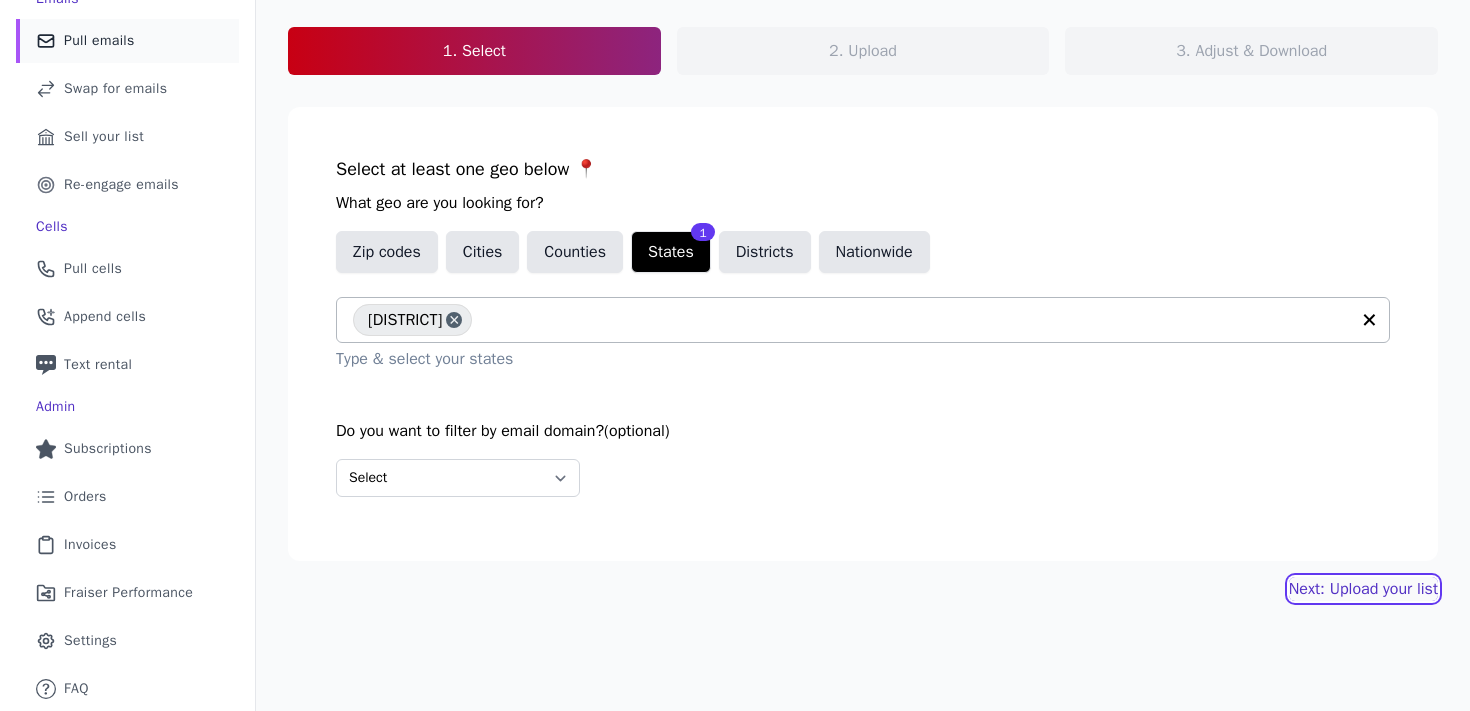 click on "Next: Upload your list" at bounding box center (1363, 589) 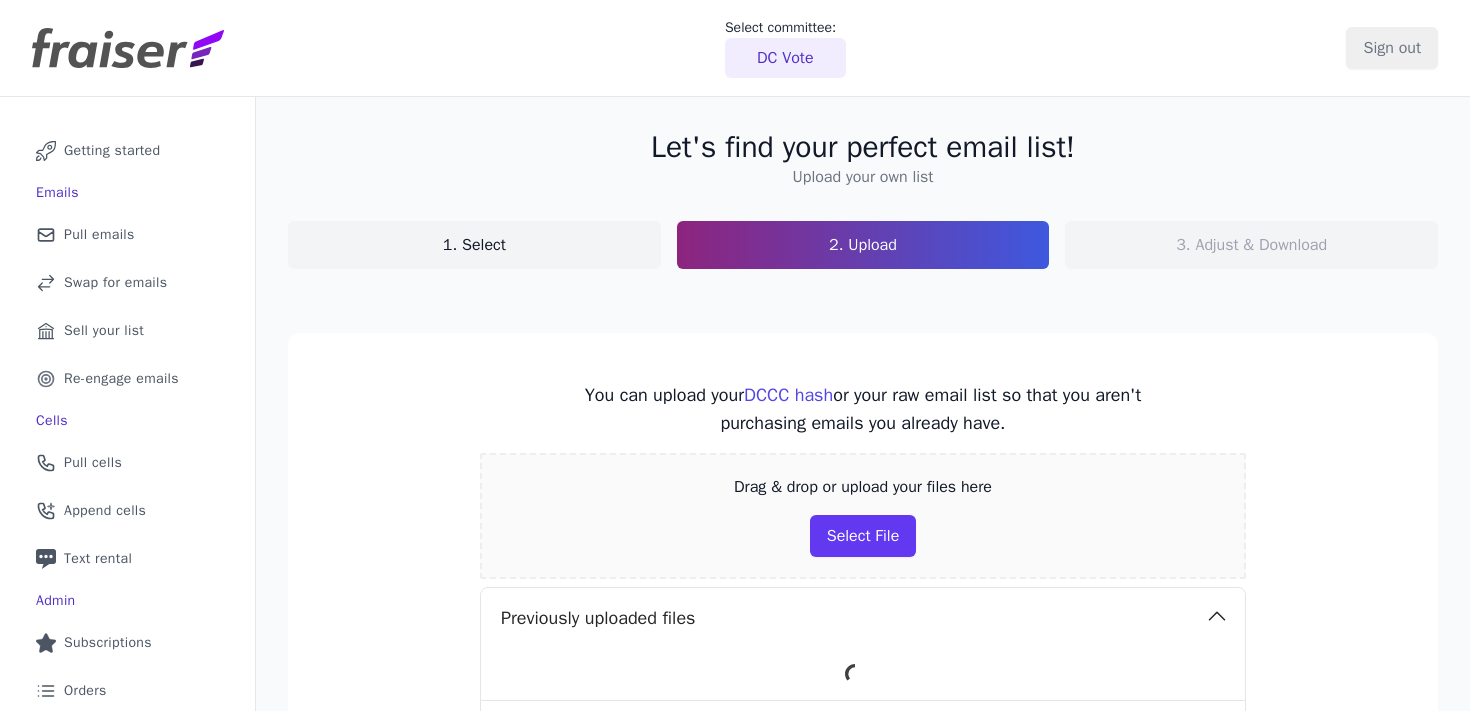 scroll, scrollTop: 0, scrollLeft: 0, axis: both 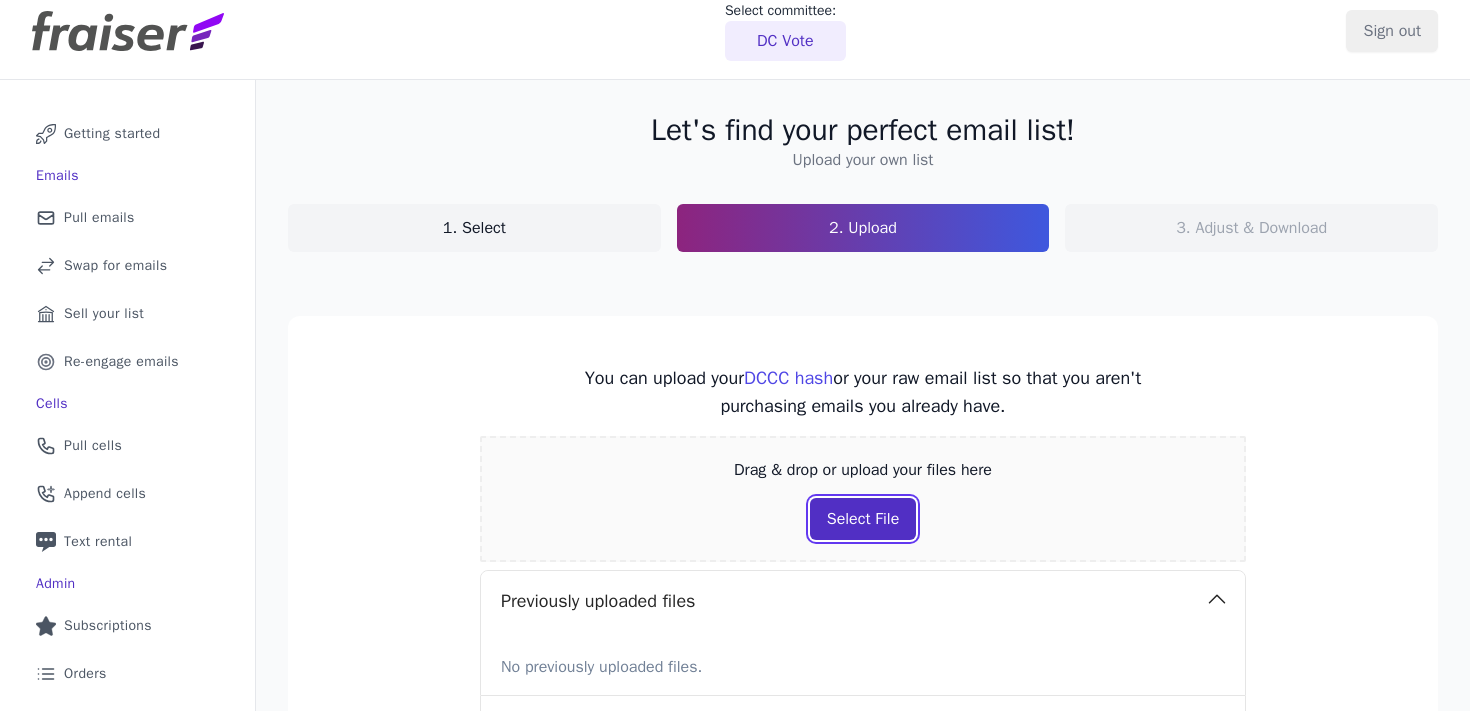 click on "Select File" at bounding box center (863, 519) 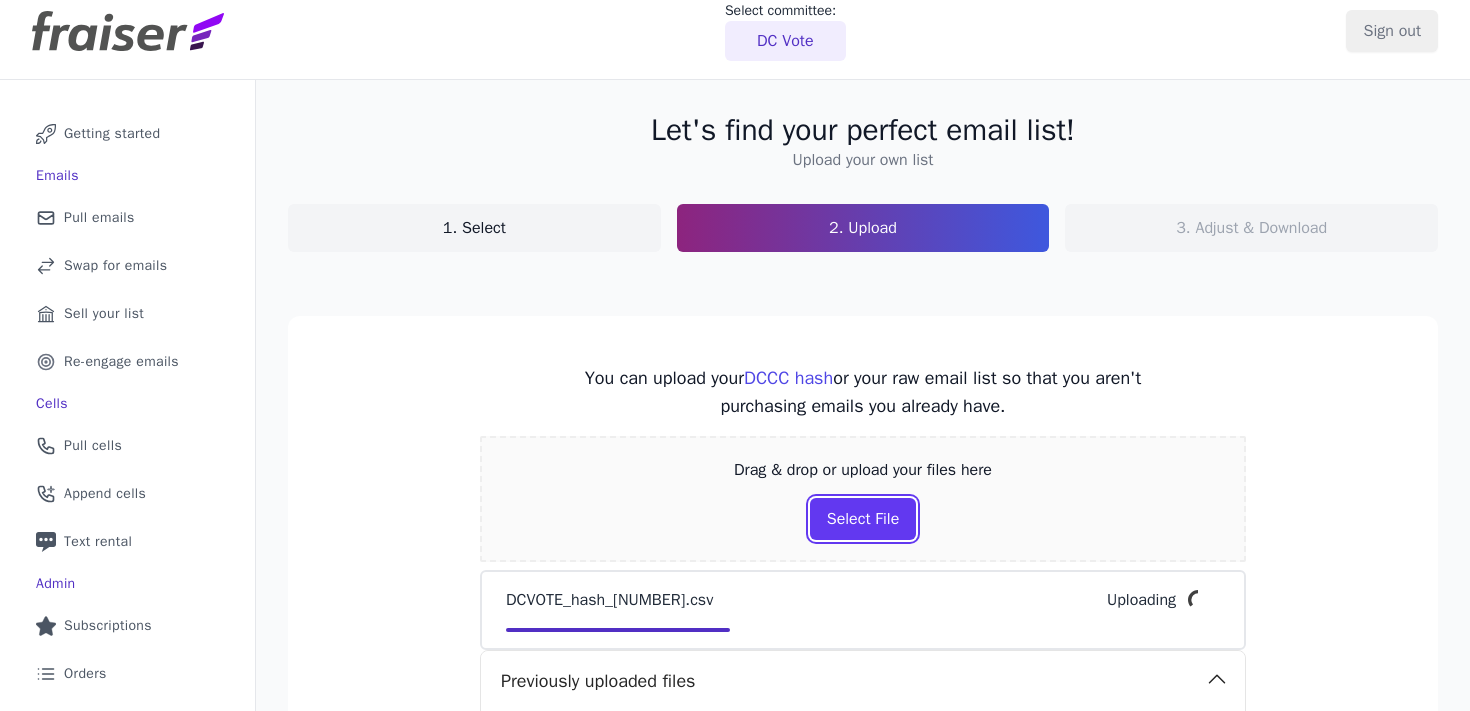 scroll, scrollTop: 439, scrollLeft: 0, axis: vertical 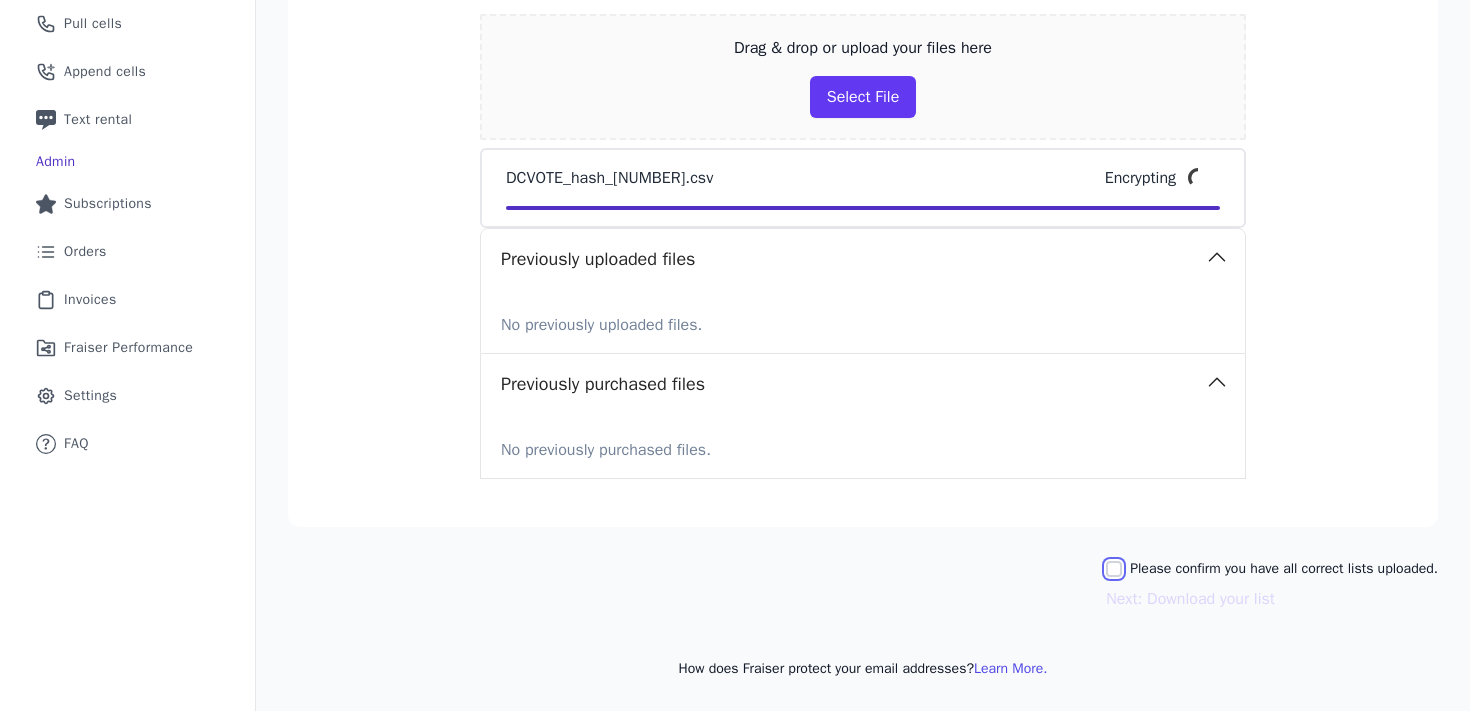 click on "Please confirm you have all correct lists uploaded." at bounding box center (1114, 569) 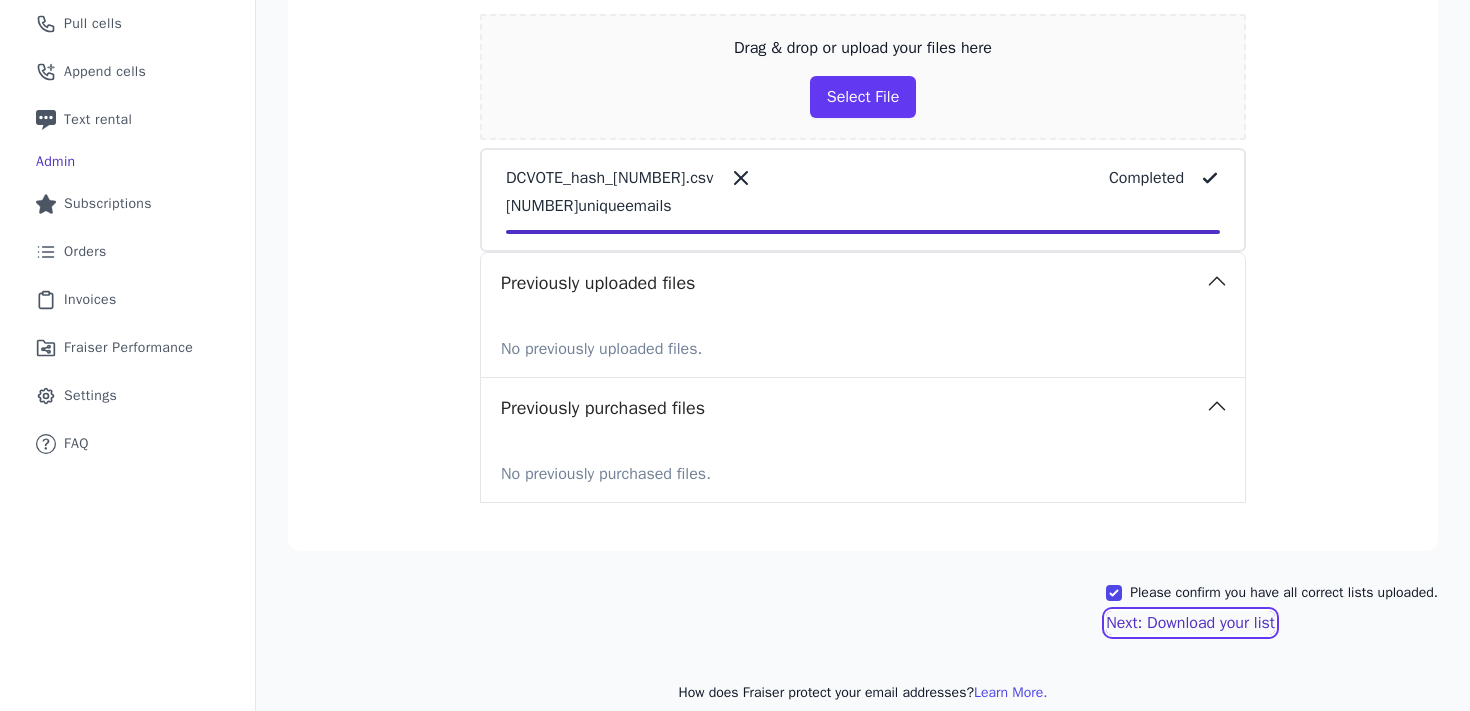 click on "Next: Download your list" at bounding box center (1190, 623) 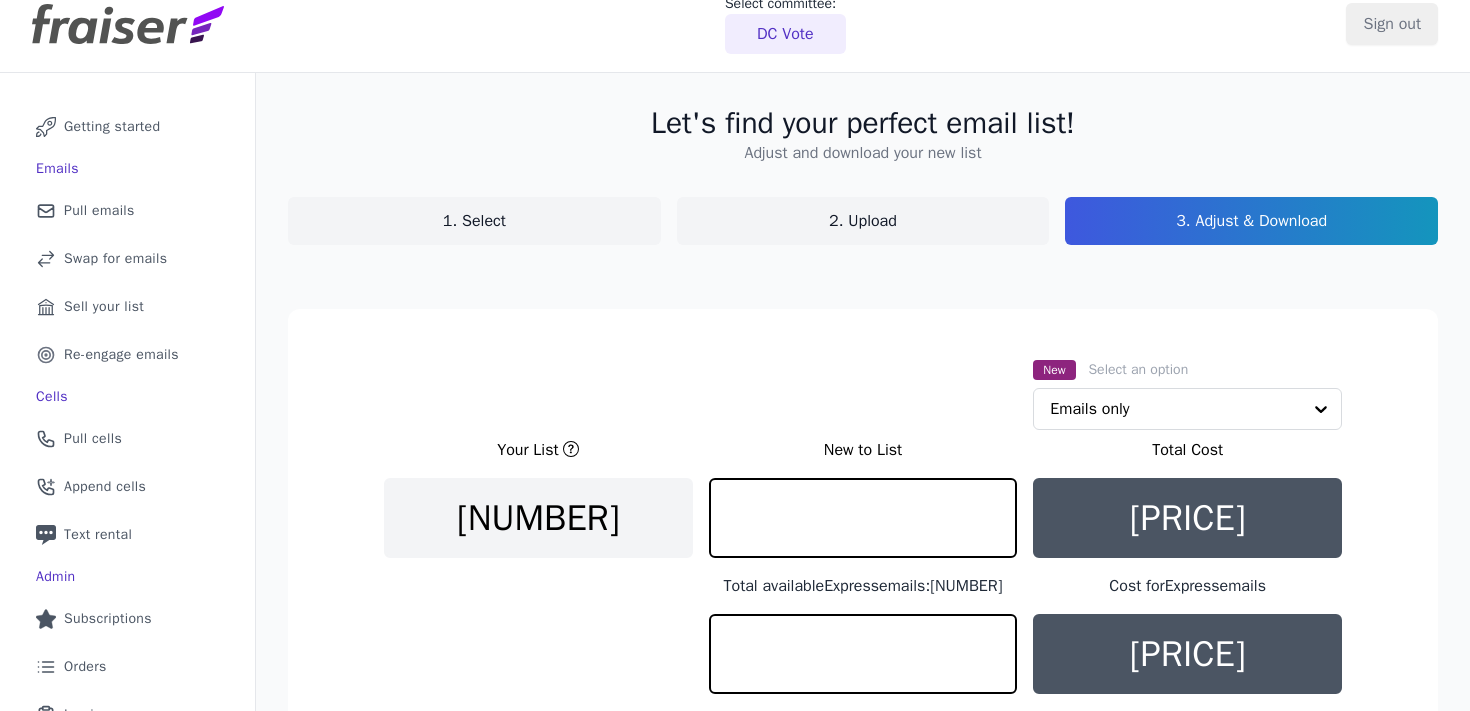 scroll, scrollTop: 66, scrollLeft: 0, axis: vertical 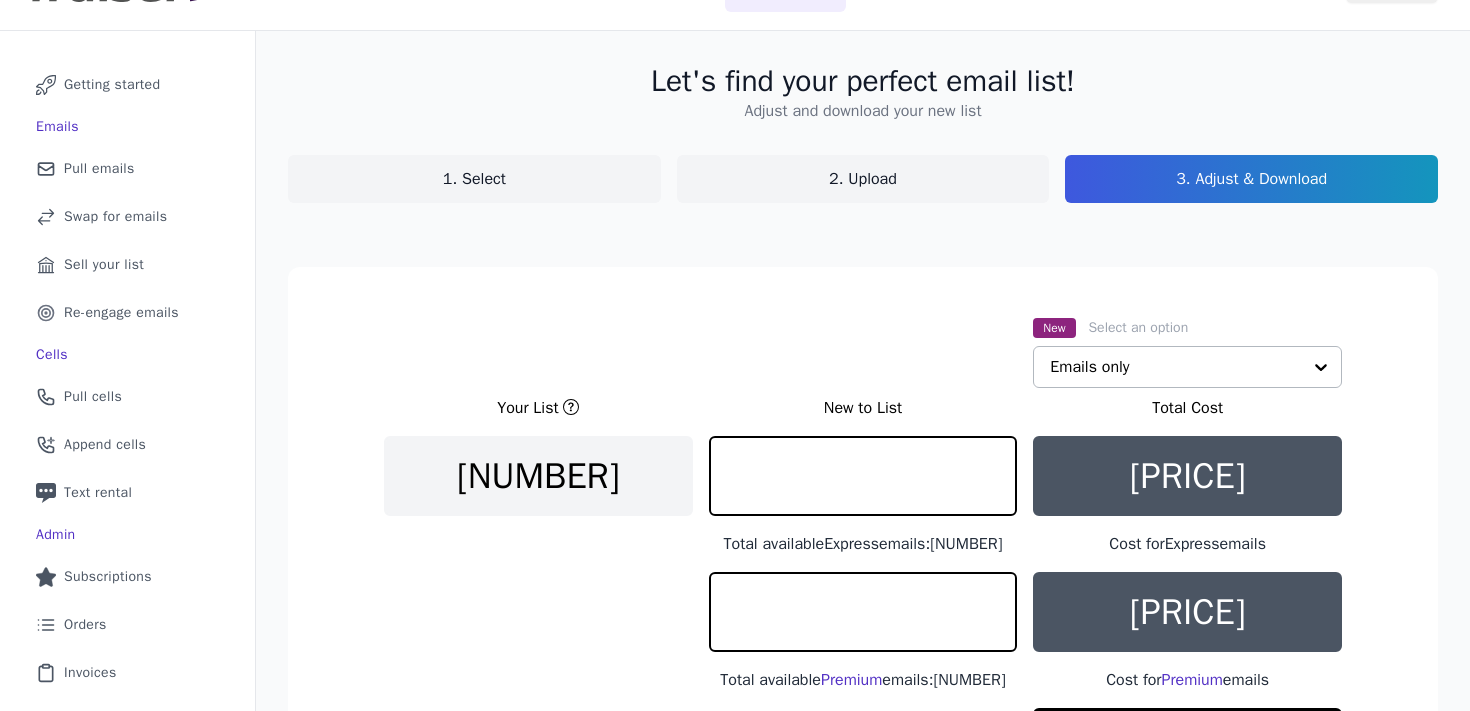 click 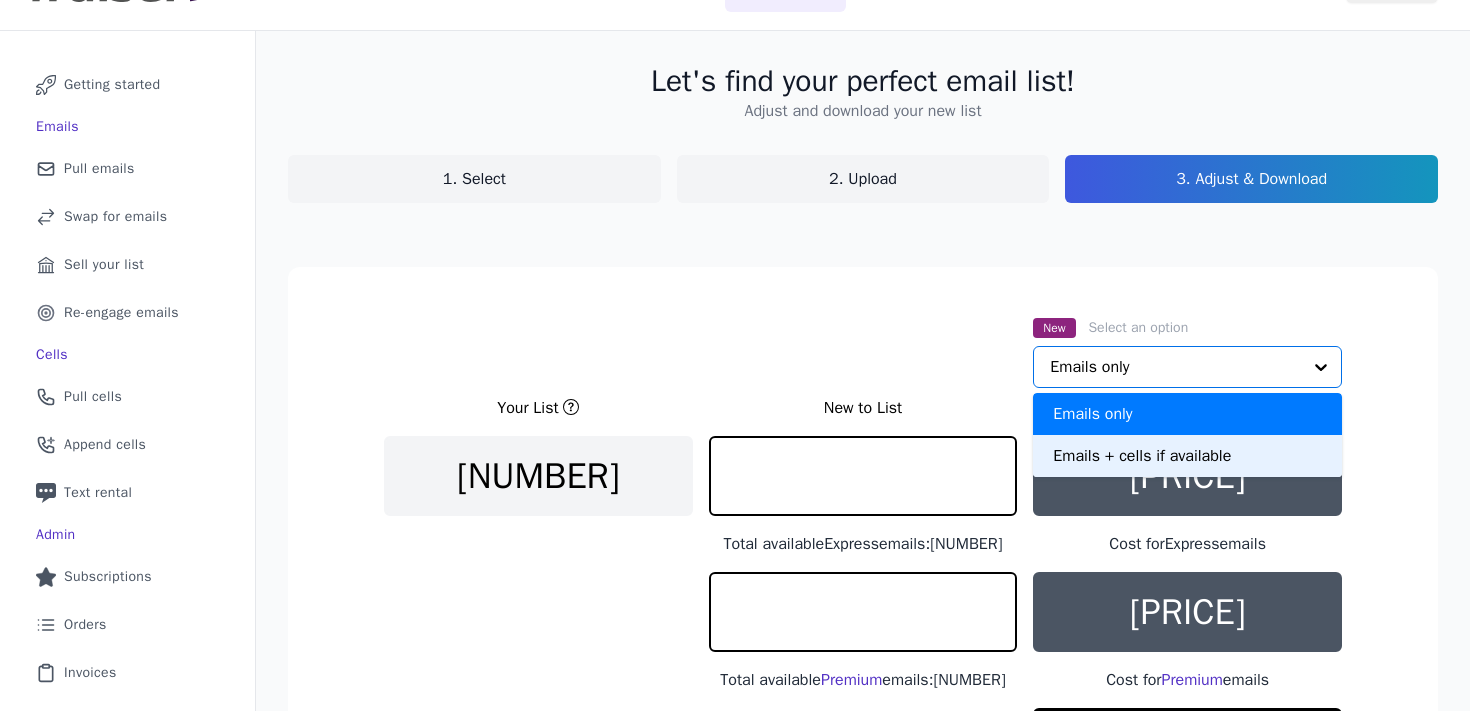 click on "Emails + cells if available" at bounding box center (1187, 456) 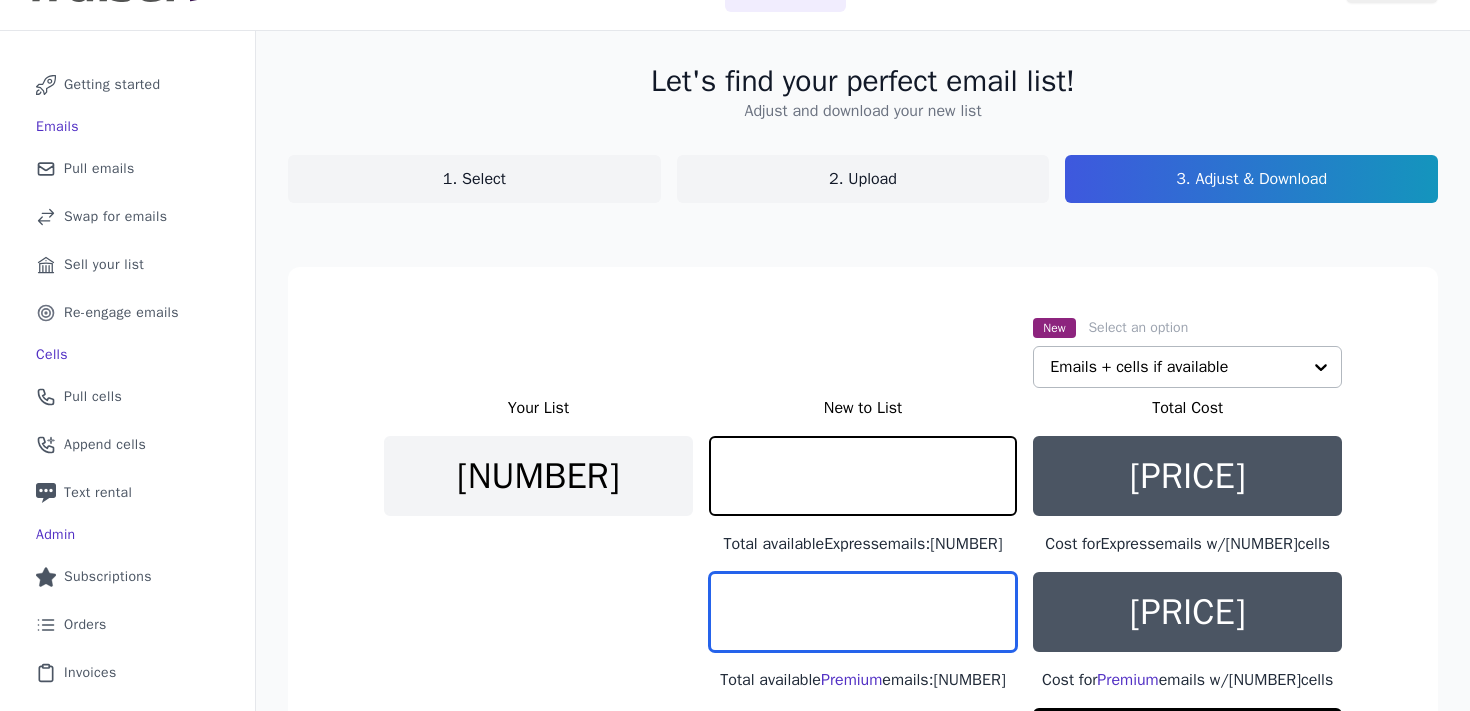 drag, startPoint x: 894, startPoint y: 616, endPoint x: 782, endPoint y: 616, distance: 112 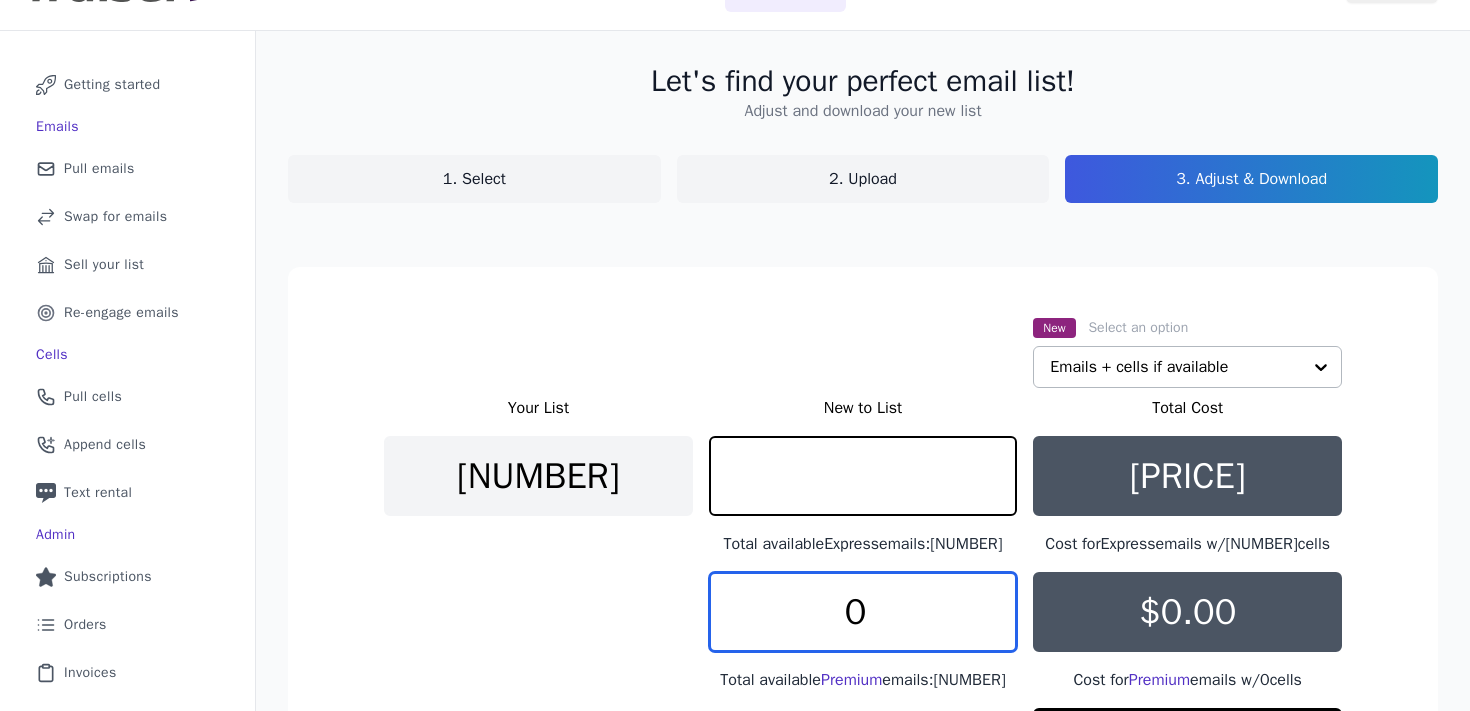 type on "0" 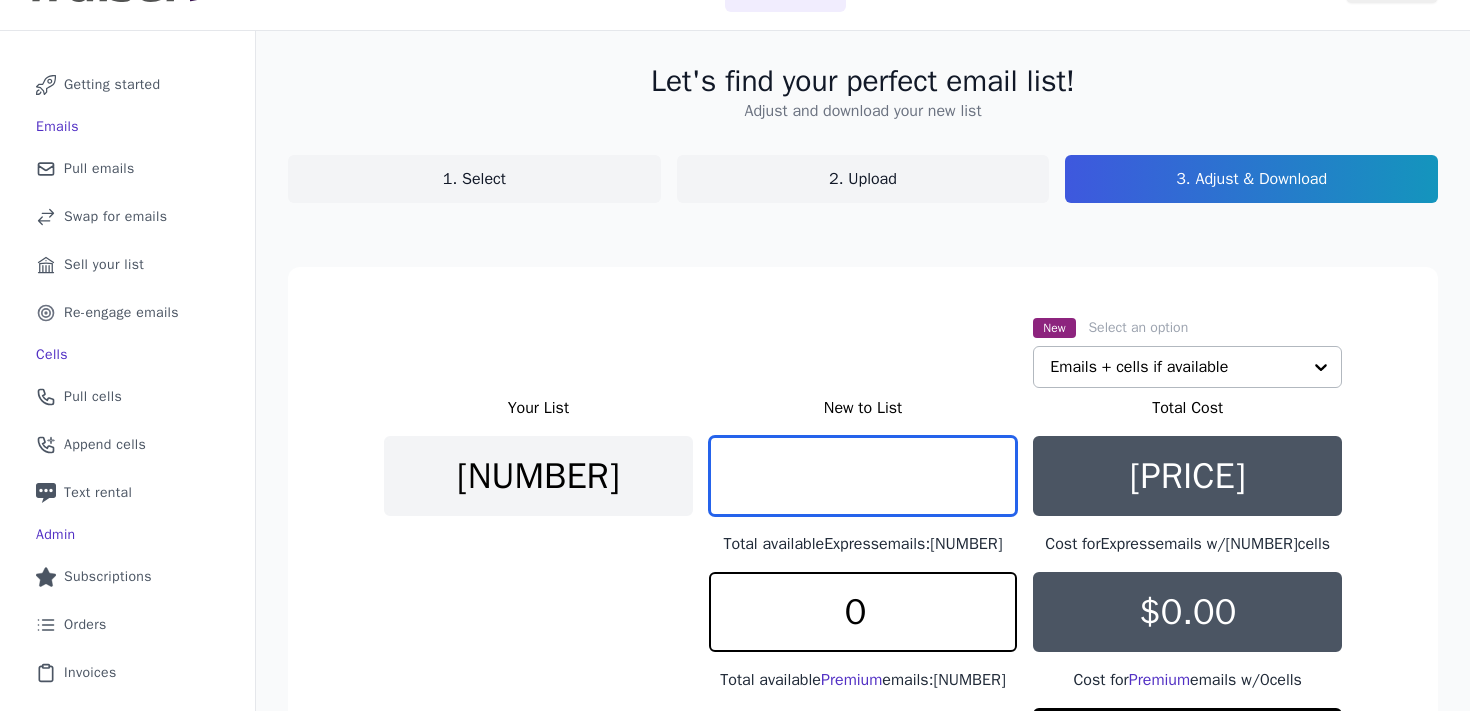 click on "[NUMBER]" at bounding box center [863, 476] 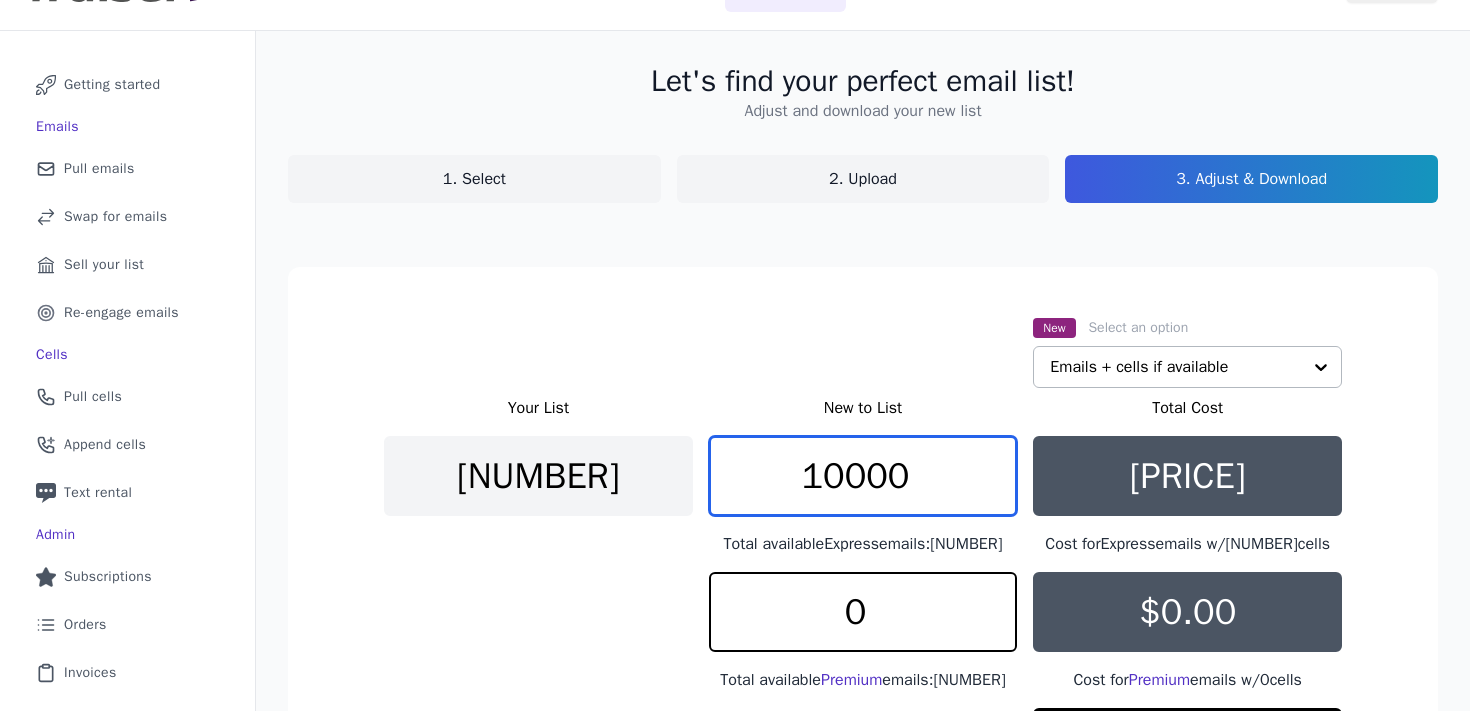 click on "[NUMBER]" at bounding box center [863, 476] 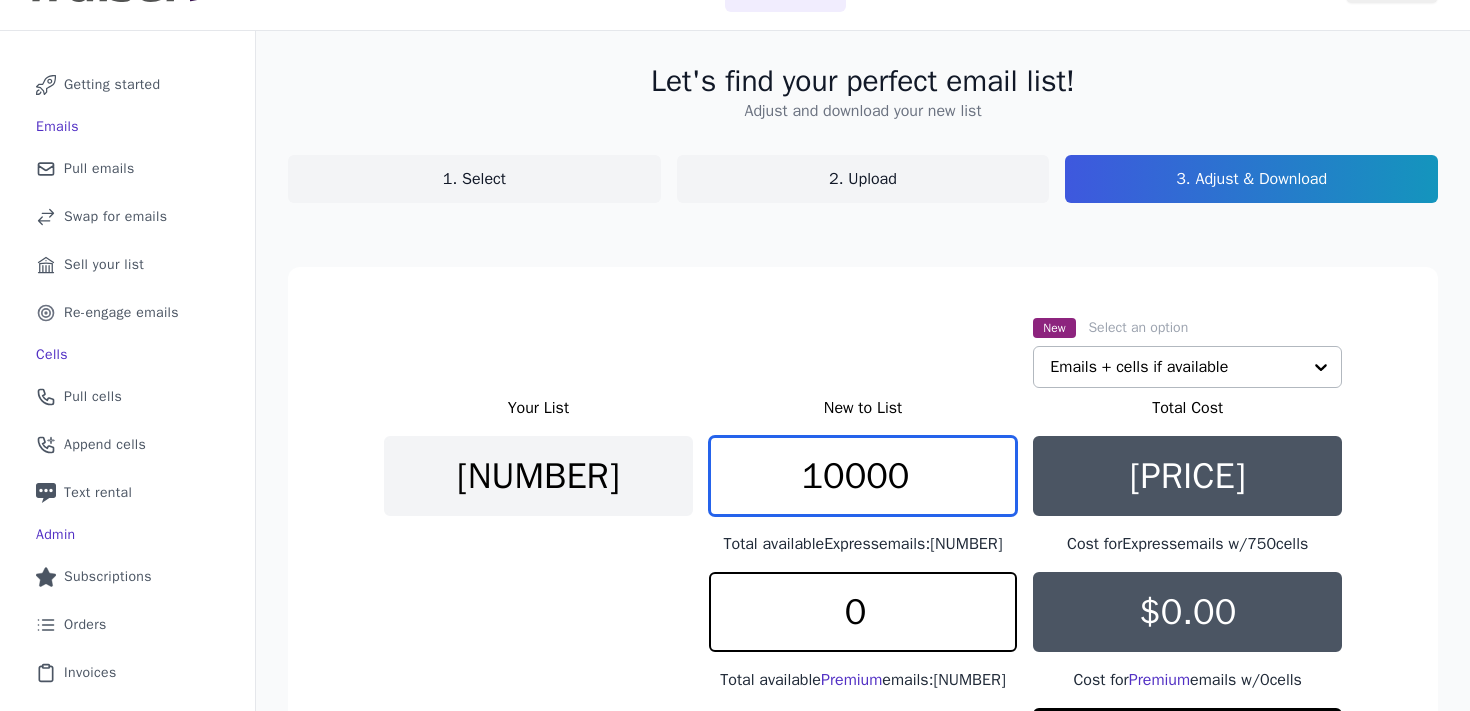 type on "7" 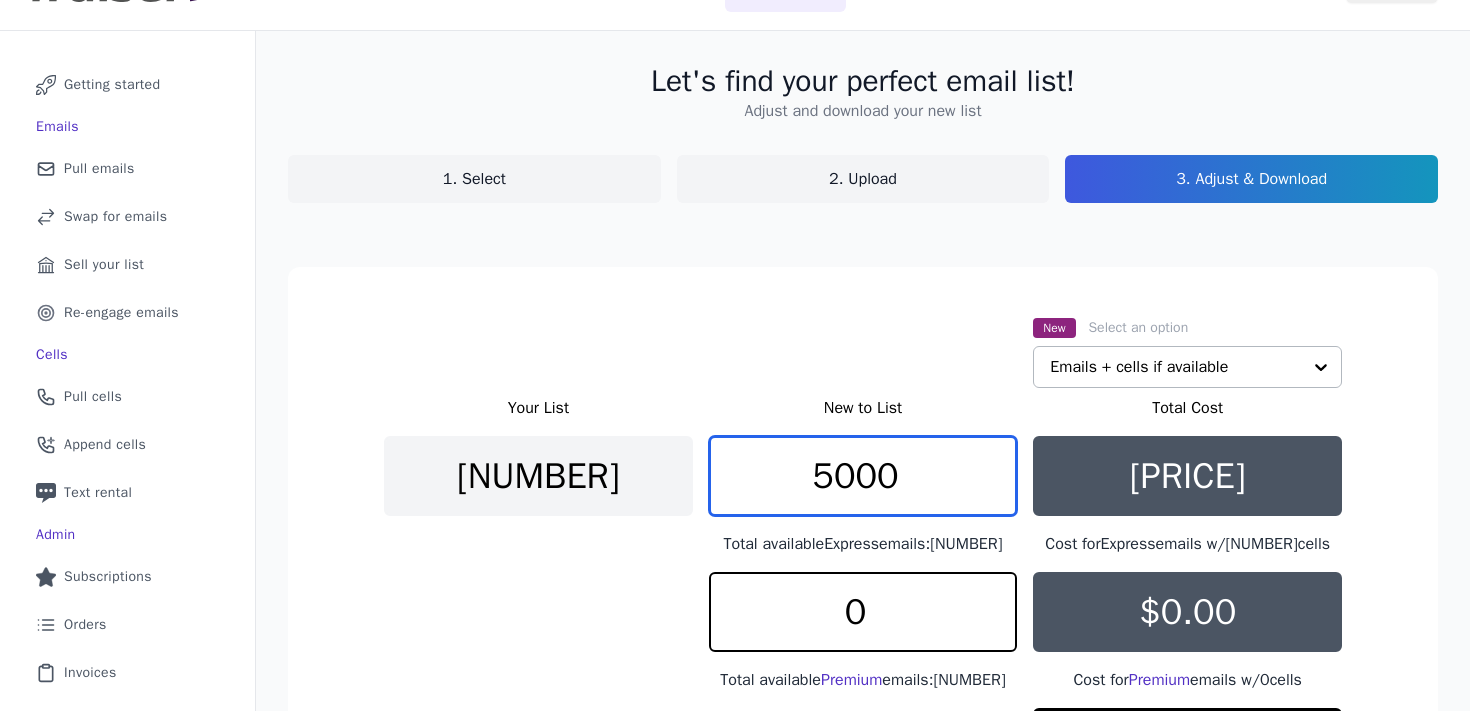 click on "[NUMBER]" at bounding box center (863, 476) 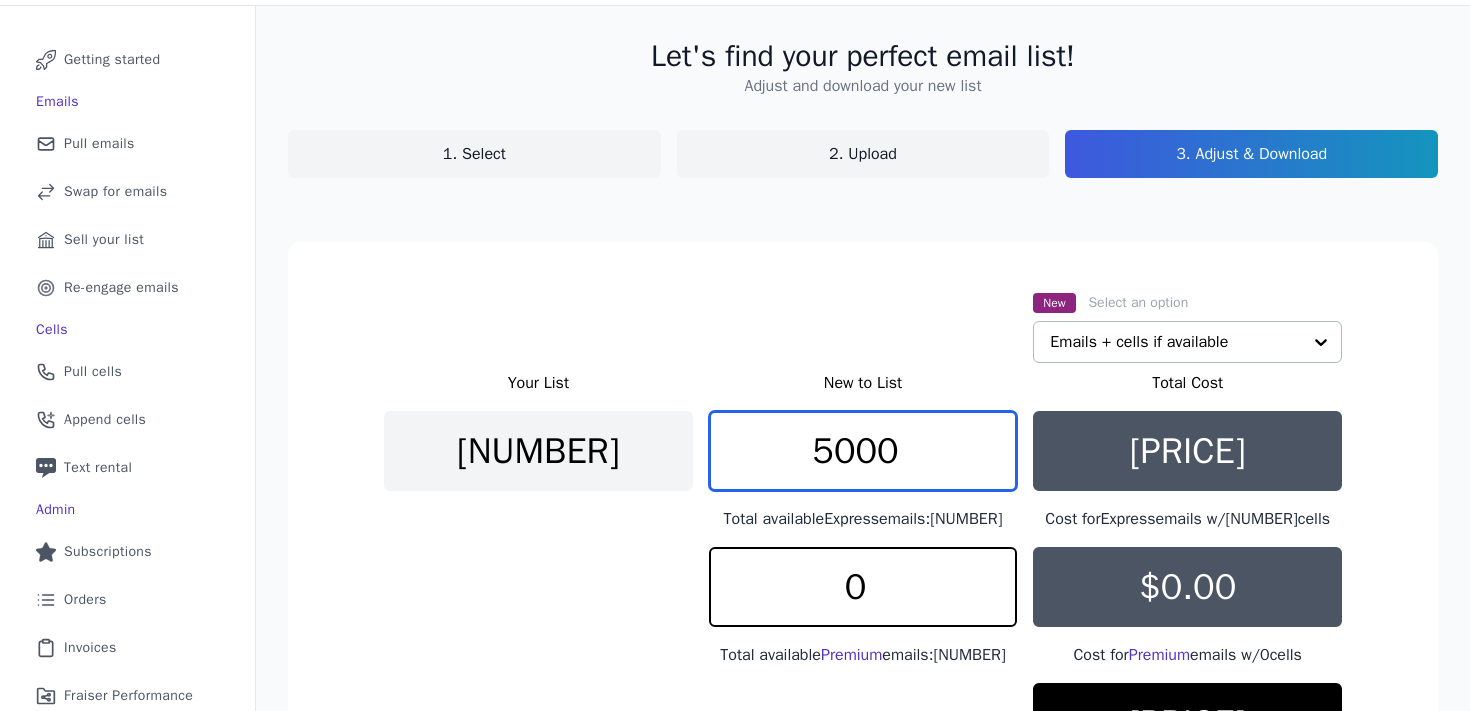 scroll, scrollTop: 104, scrollLeft: 0, axis: vertical 